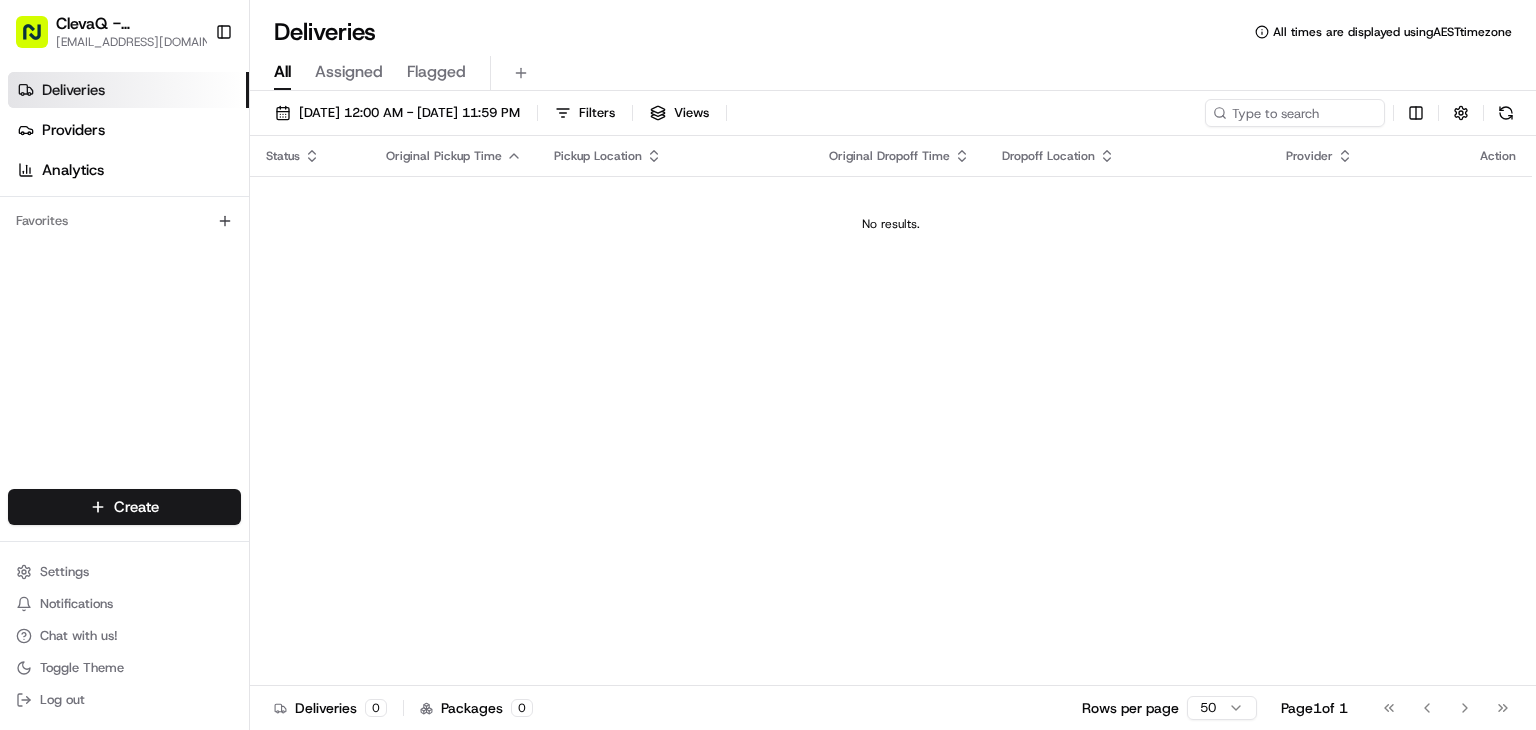 scroll, scrollTop: 0, scrollLeft: 0, axis: both 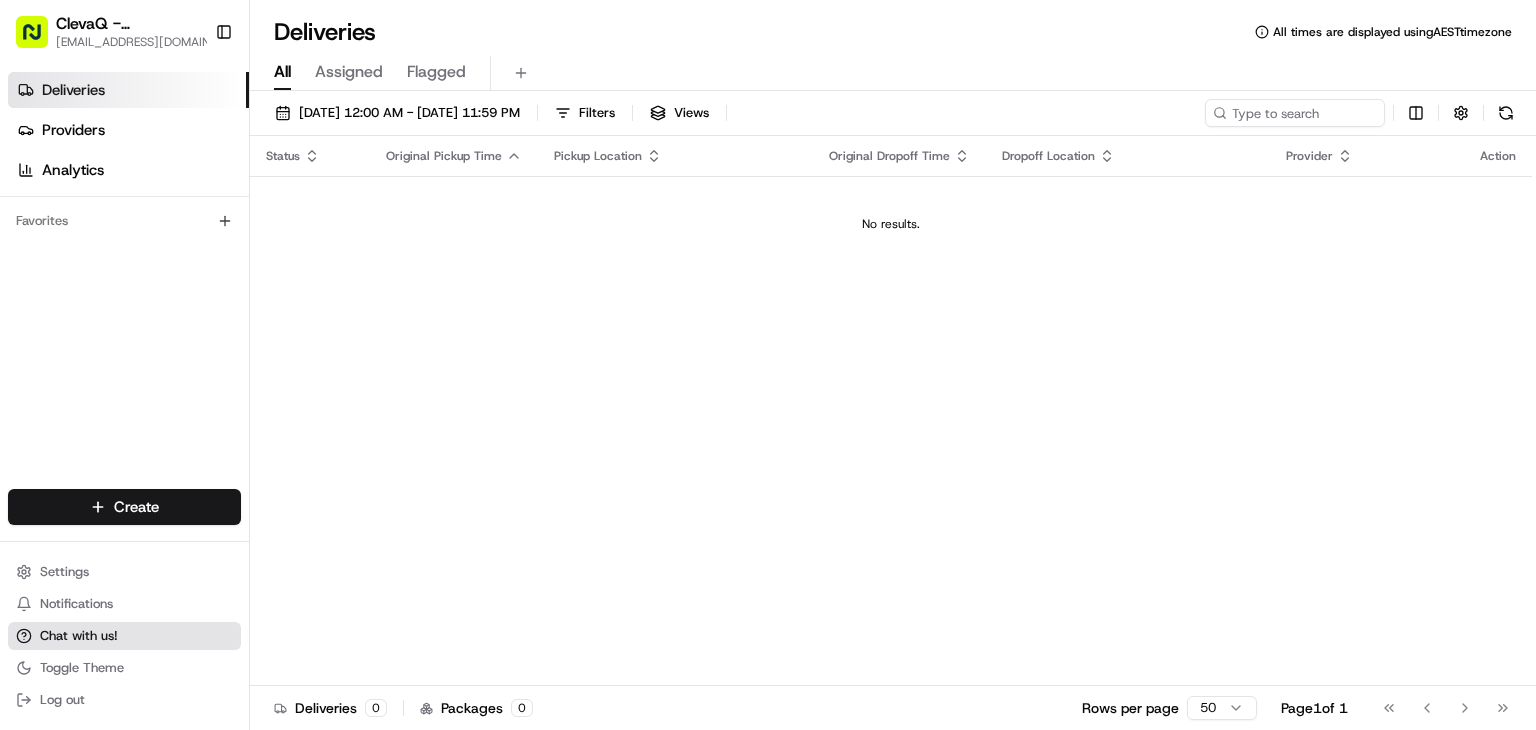 click on "Chat with us!" at bounding box center [79, 636] 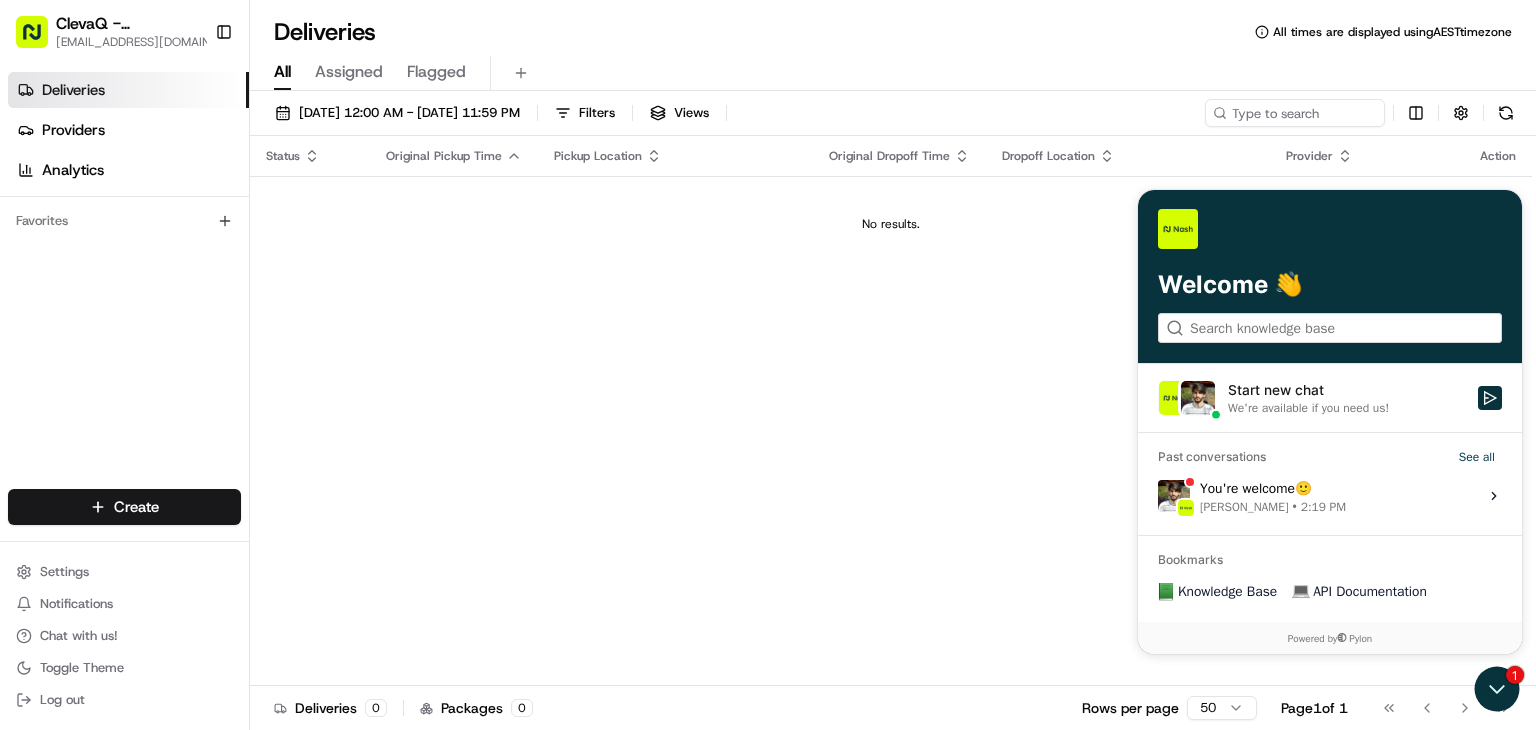 click on "[PERSON_NAME]" at bounding box center (1244, 506) 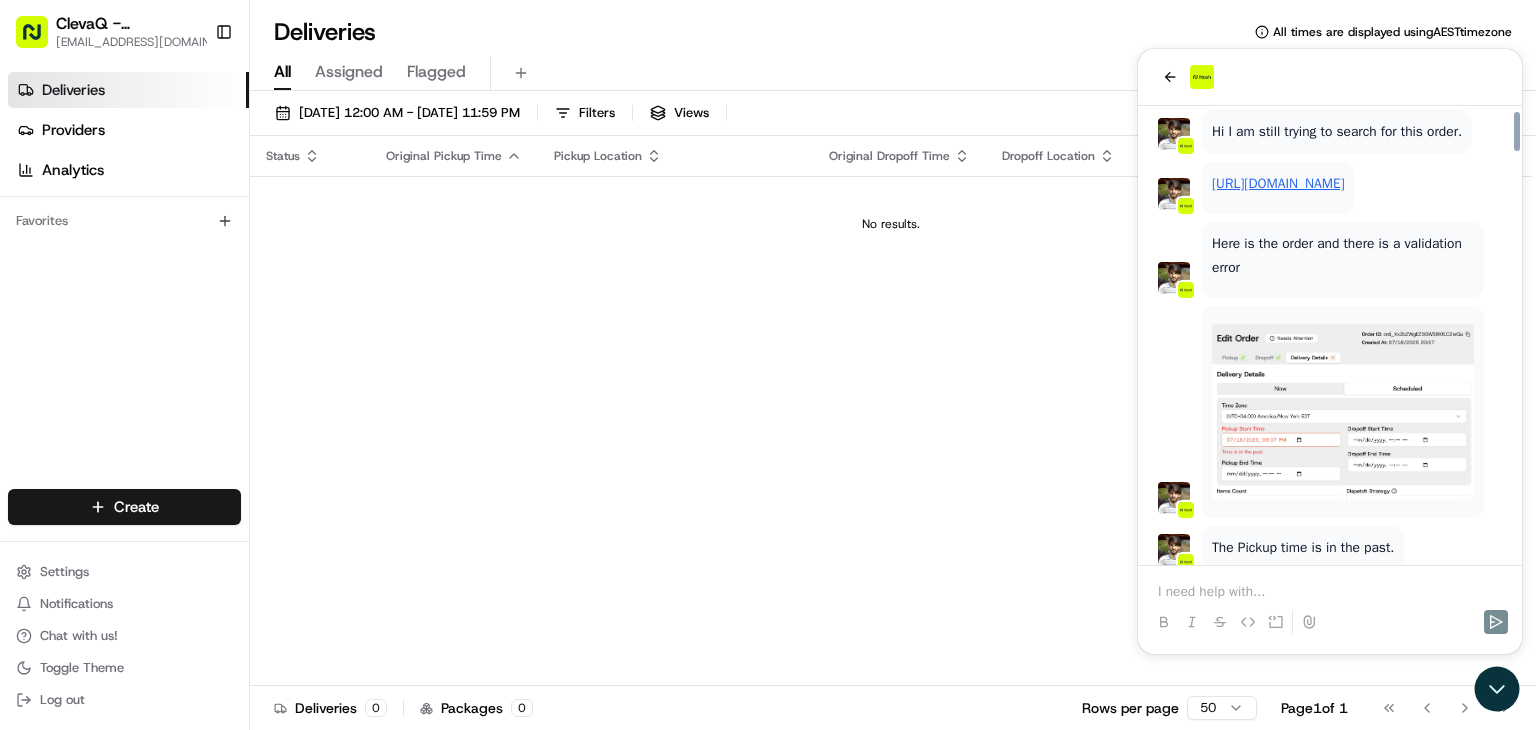 scroll, scrollTop: 1976, scrollLeft: 0, axis: vertical 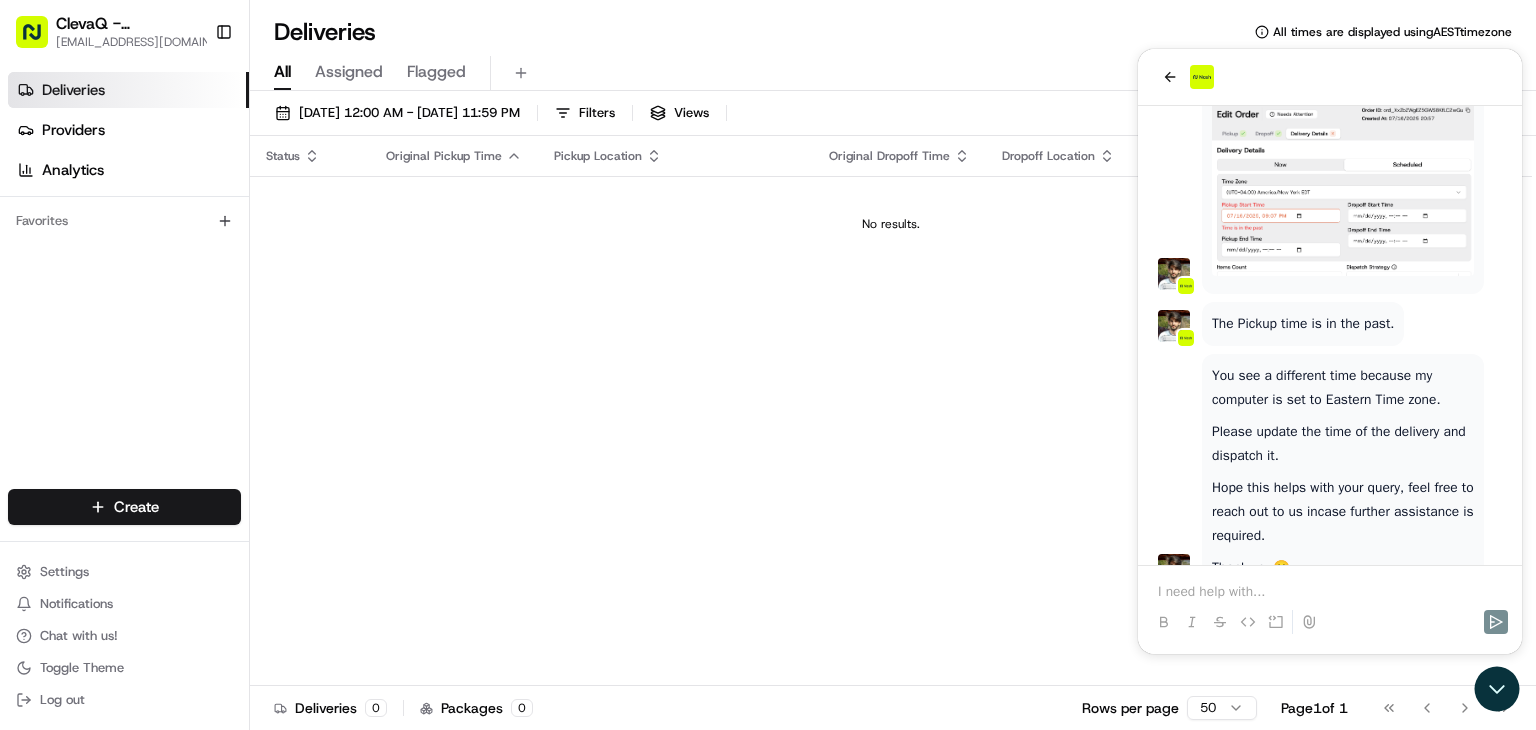 click on "The Pickup time is in the past." at bounding box center (1303, 324) 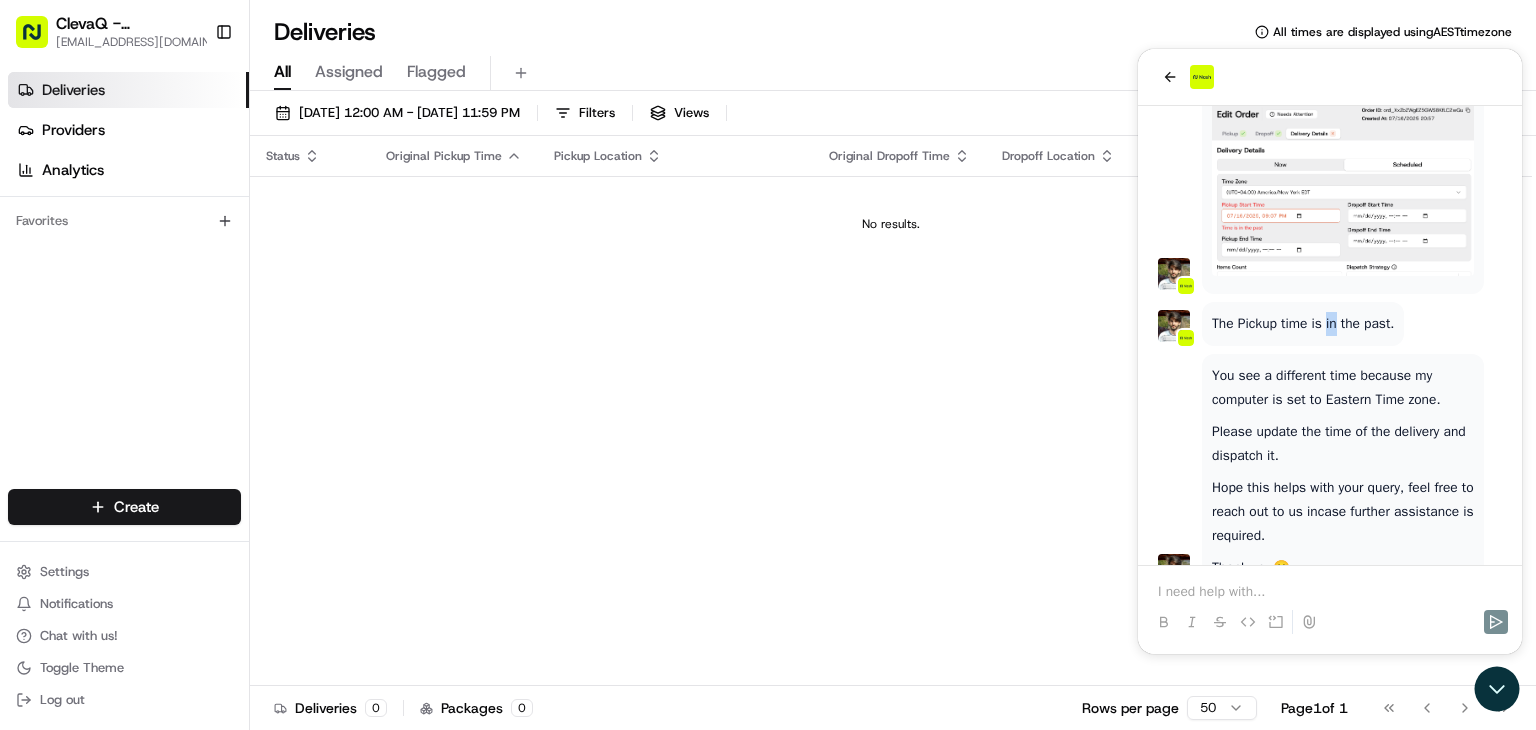 click on "The Pickup time is in the past." at bounding box center [1303, 324] 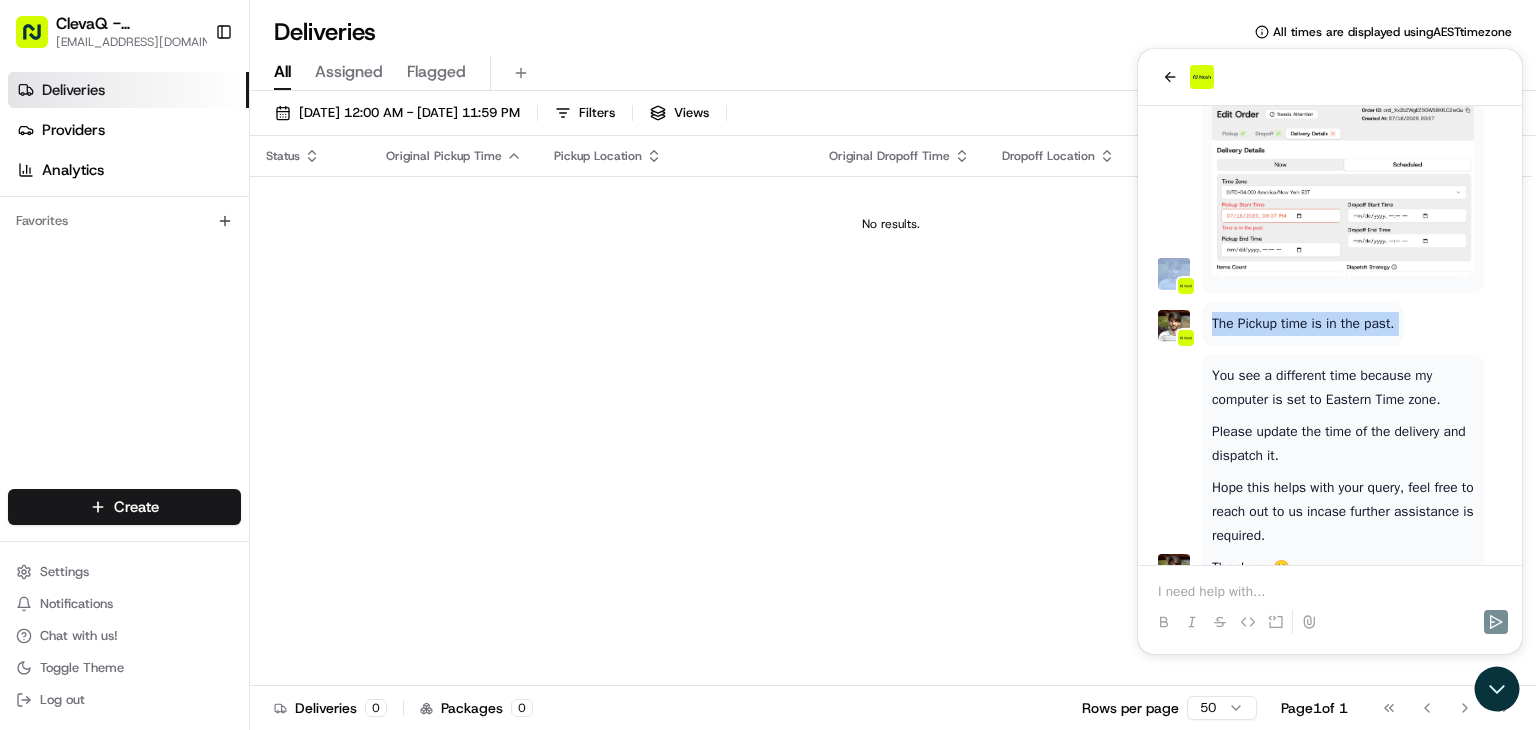 click on "The Pickup time is in the past." at bounding box center (1303, 324) 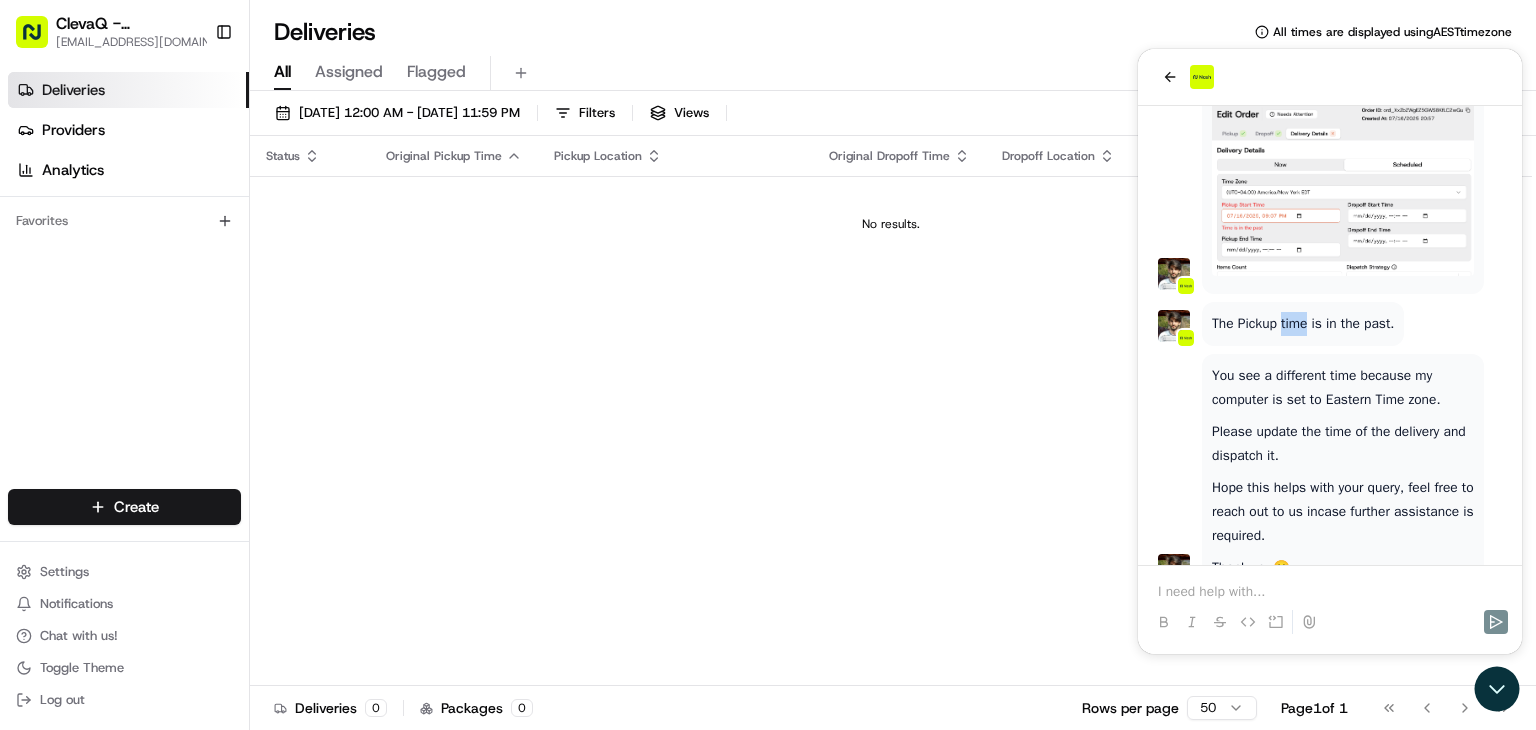 click on "The Pickup time is in the past." at bounding box center (1303, 324) 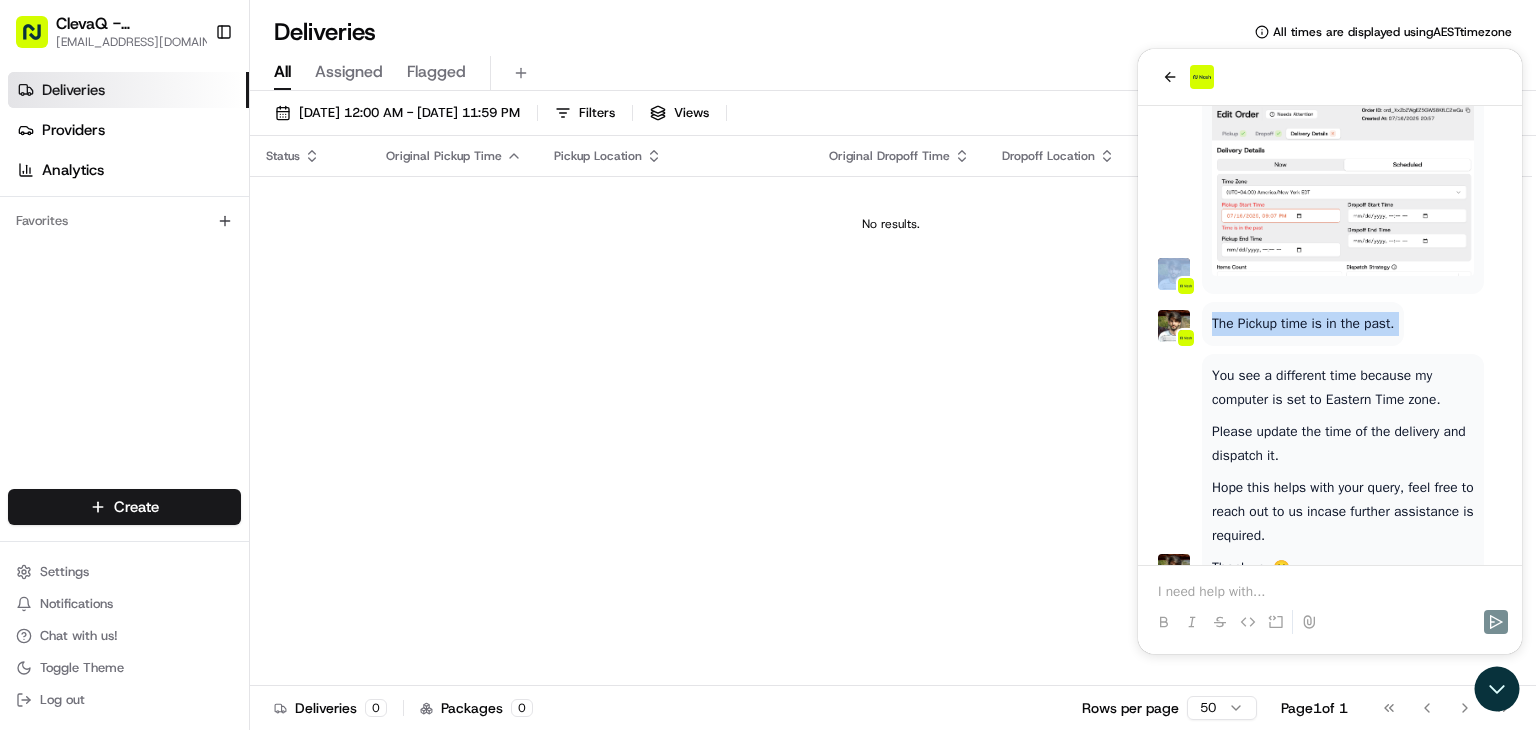 click on "The Pickup time is in the past." at bounding box center (1303, 324) 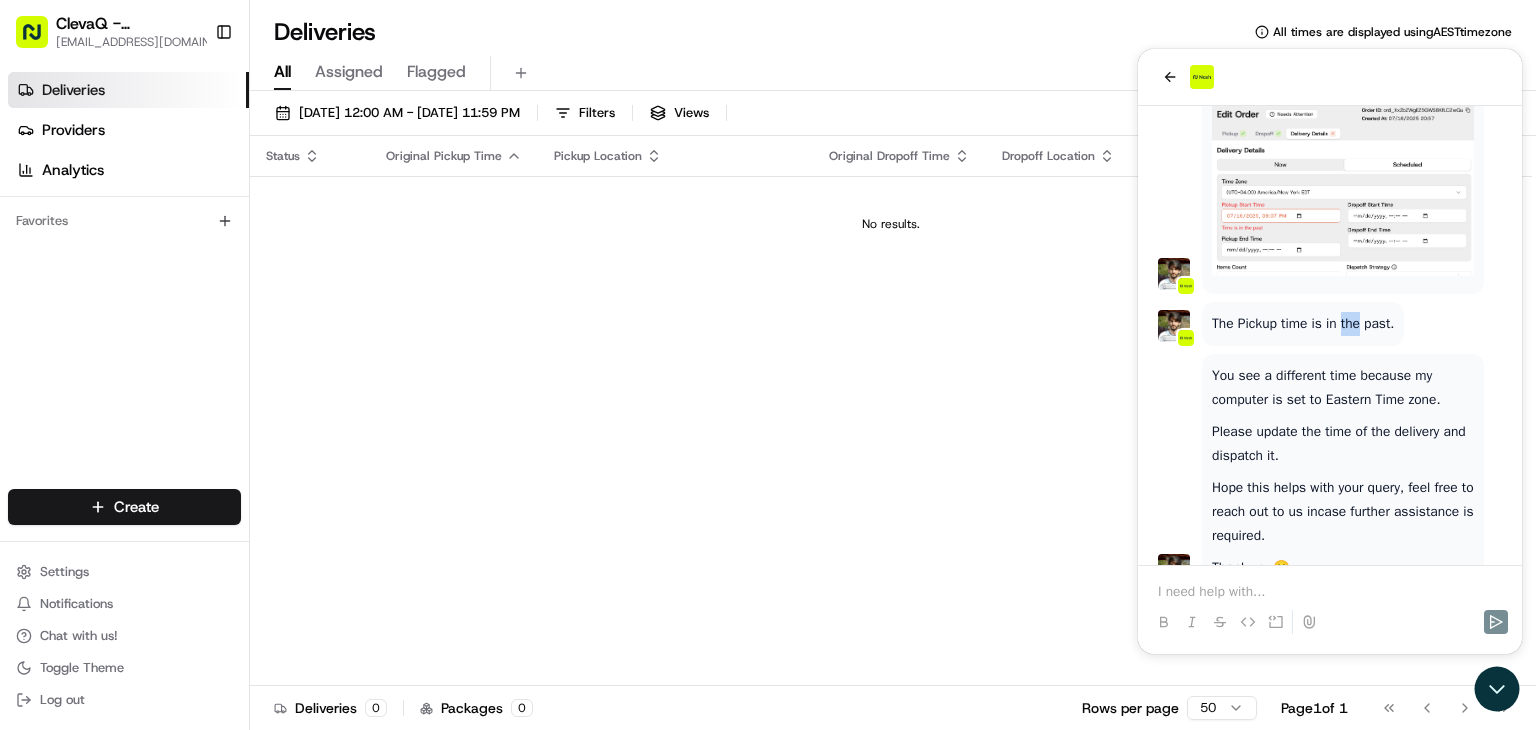 click on "The Pickup time is in the past." at bounding box center [1303, 324] 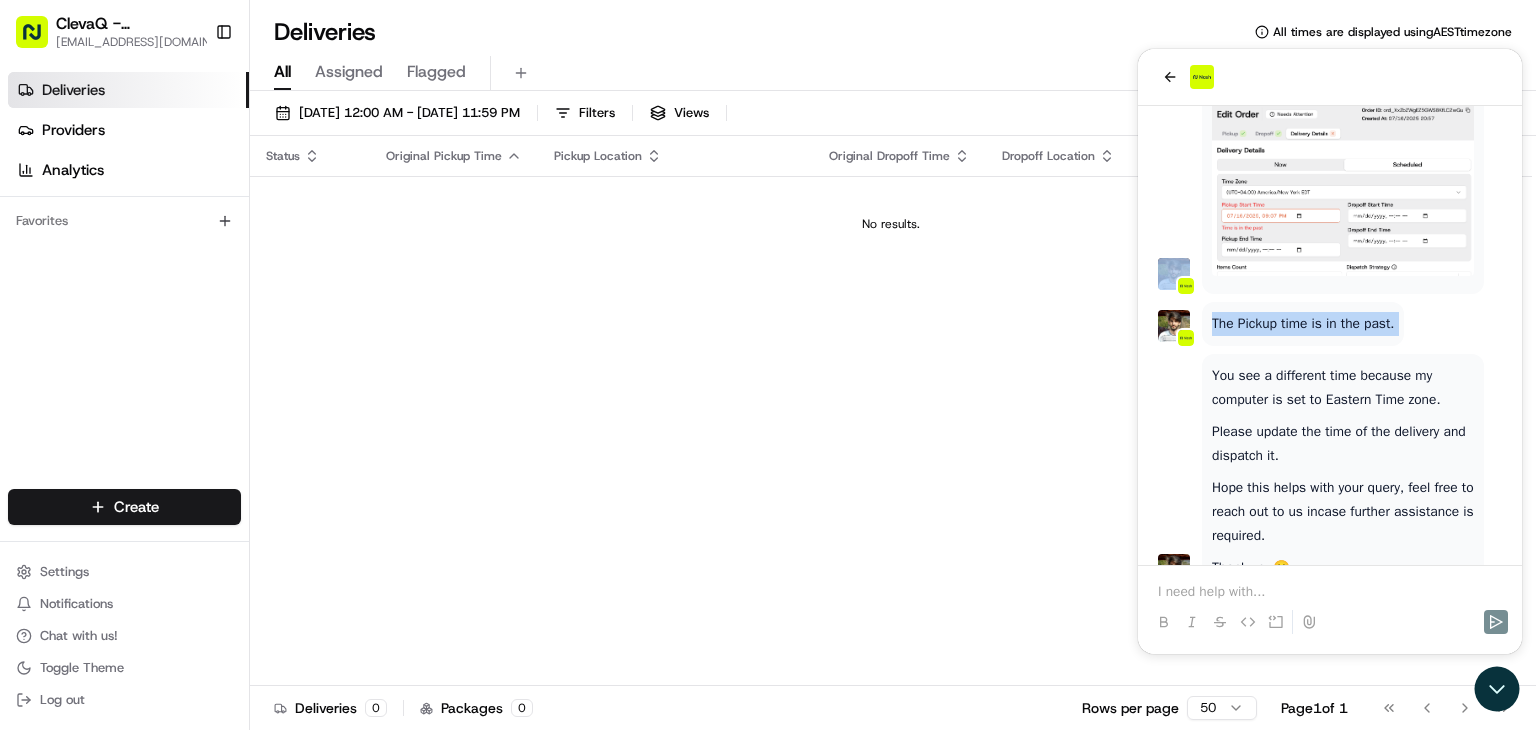 click on "The Pickup time is in the past." at bounding box center [1303, 324] 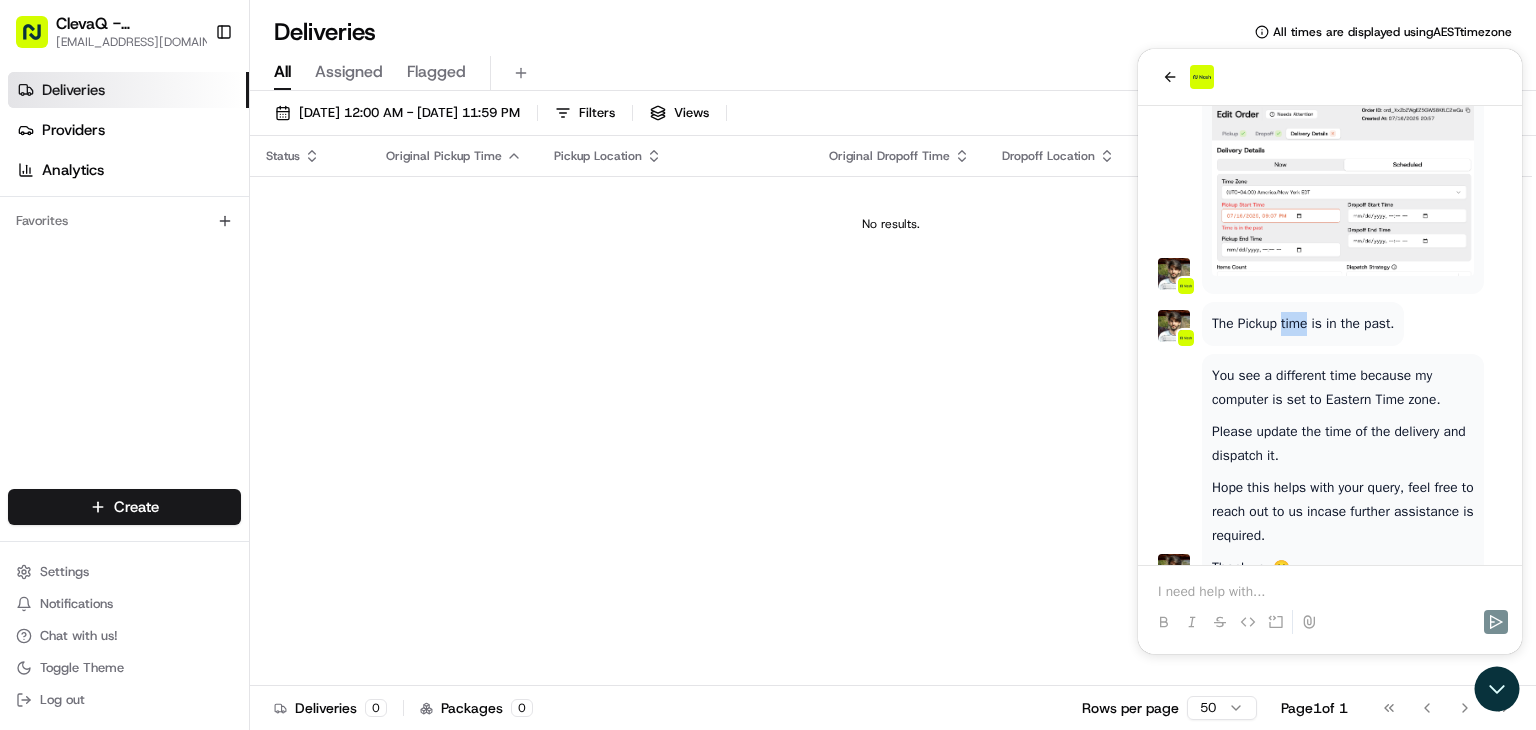 click on "The Pickup time is in the past." at bounding box center [1303, 324] 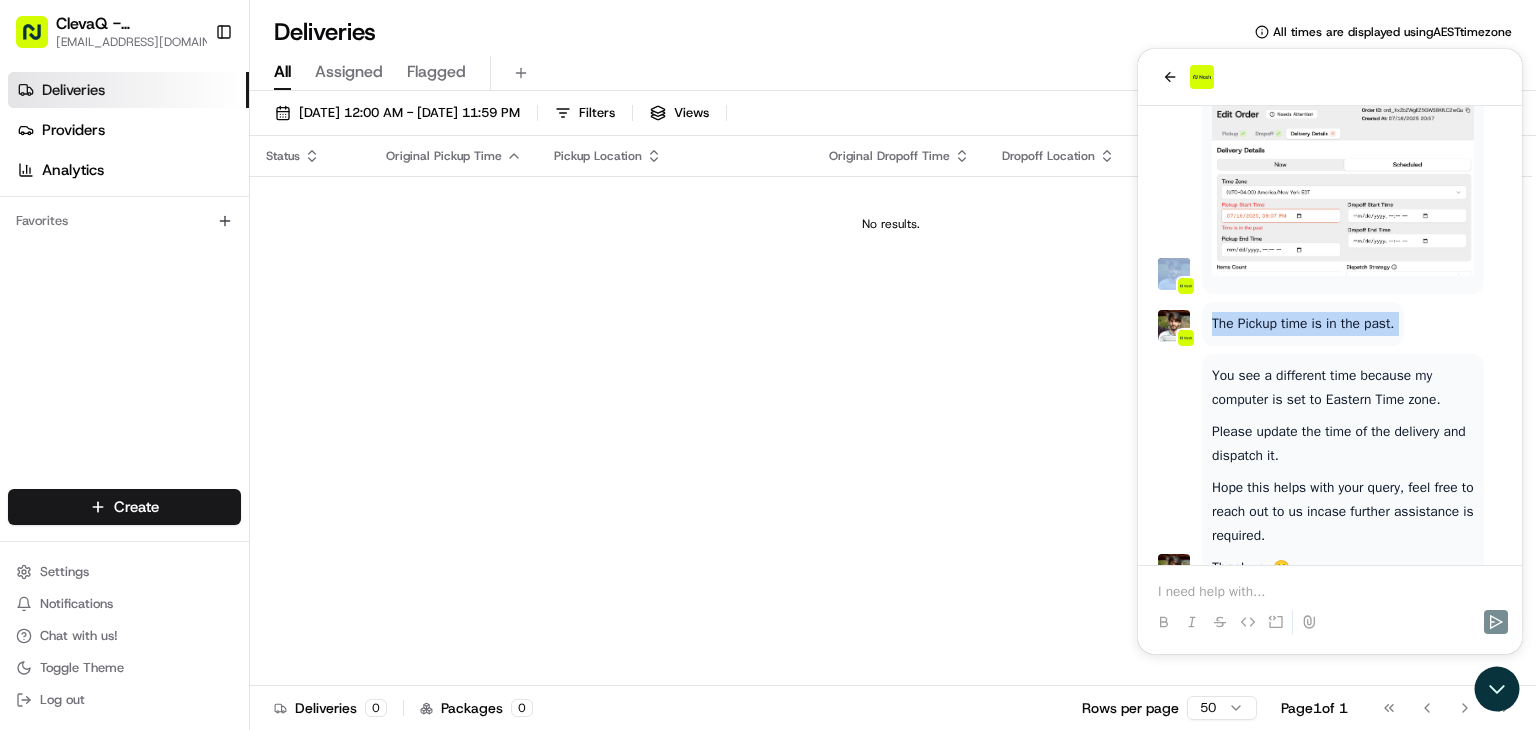 click on "The Pickup time is in the past." at bounding box center [1303, 324] 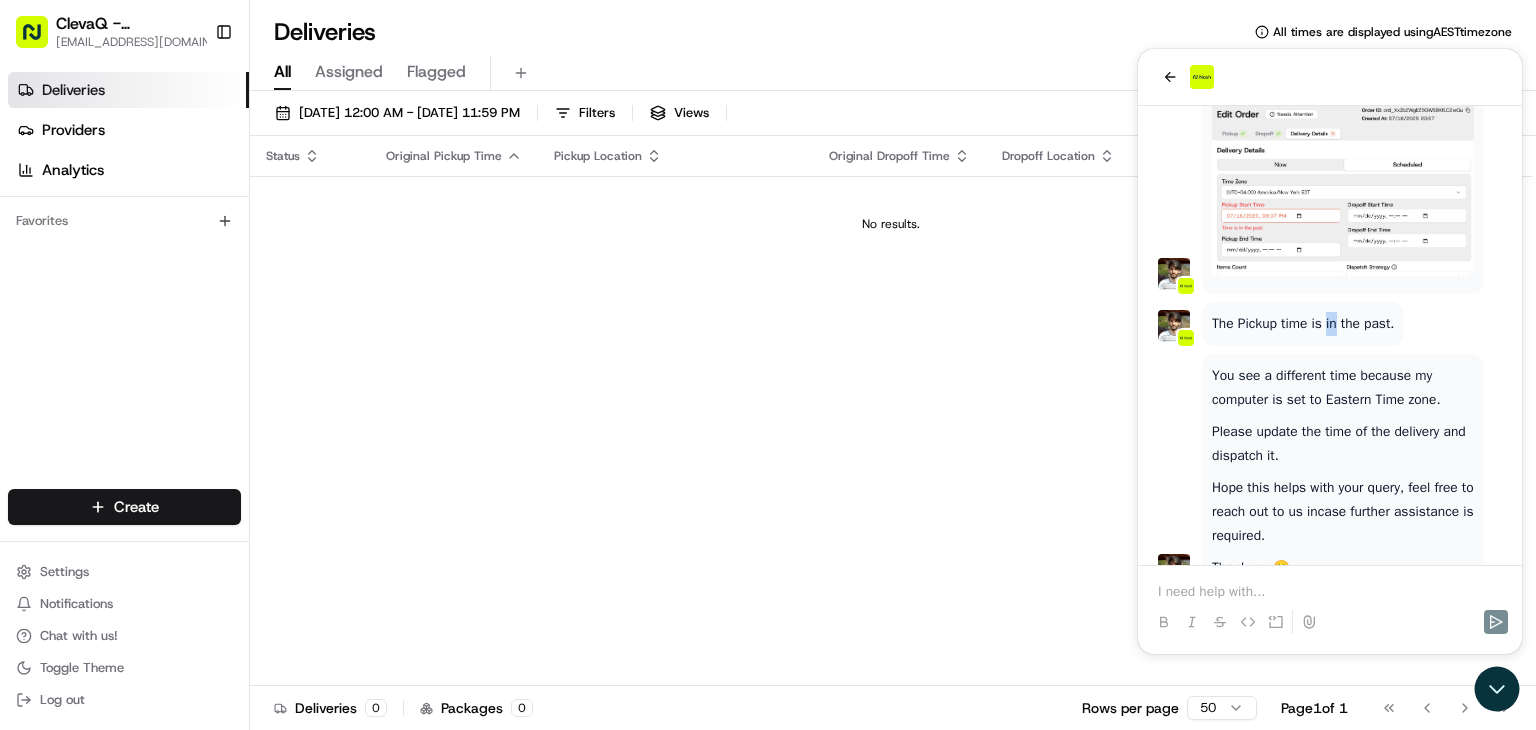 click on "The Pickup time is in the past." at bounding box center (1303, 324) 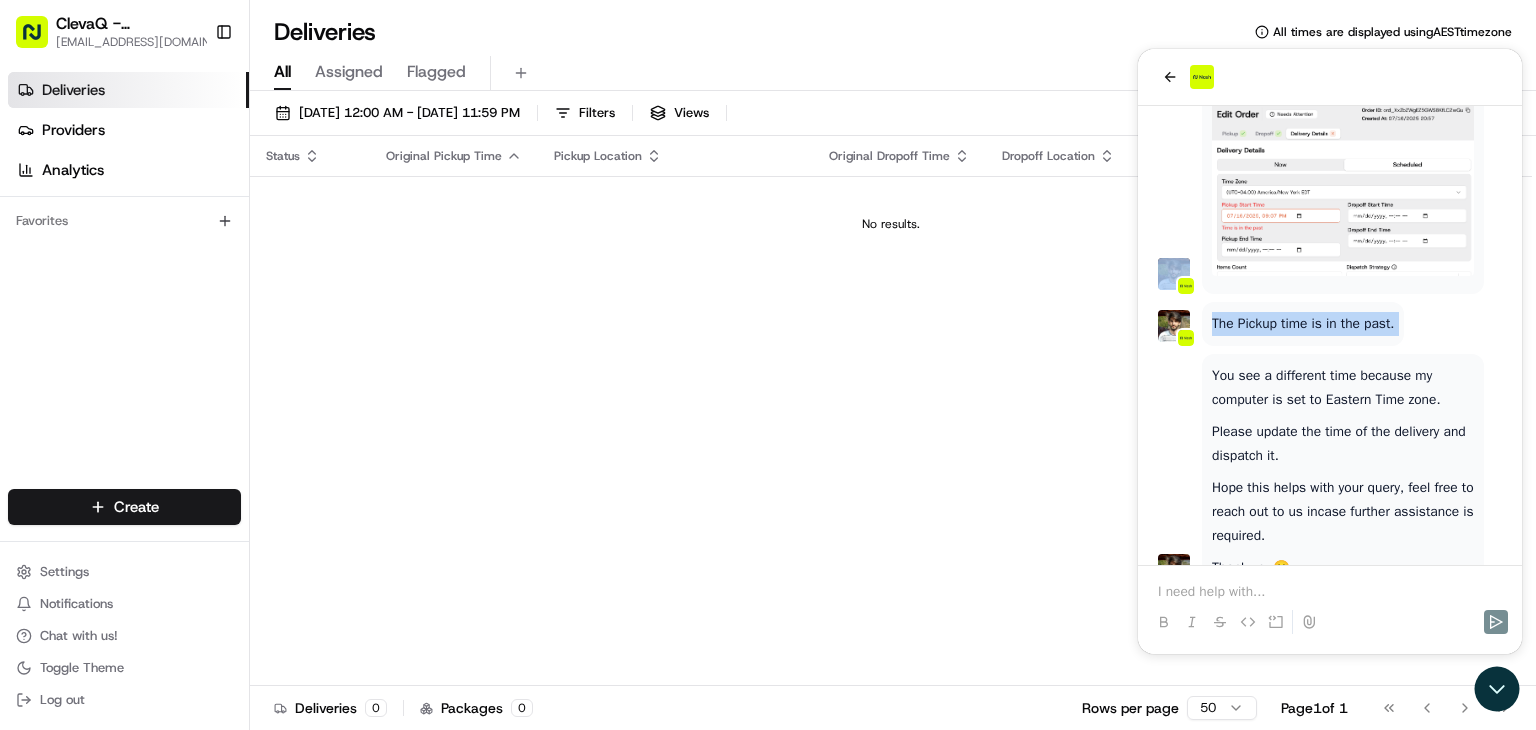 drag, startPoint x: 1324, startPoint y: 325, endPoint x: 1308, endPoint y: 325, distance: 16 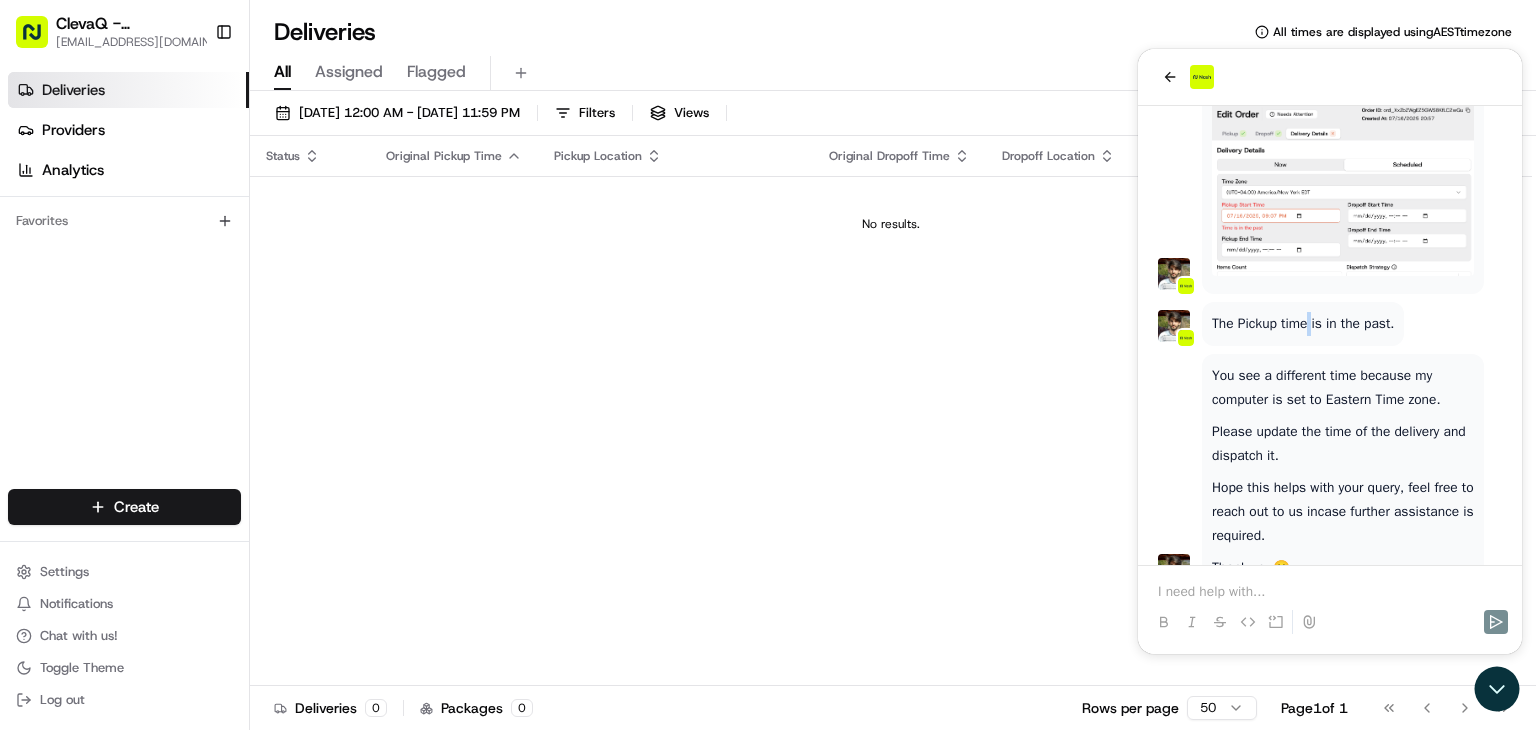 click on "The Pickup time is in the past." at bounding box center (1303, 324) 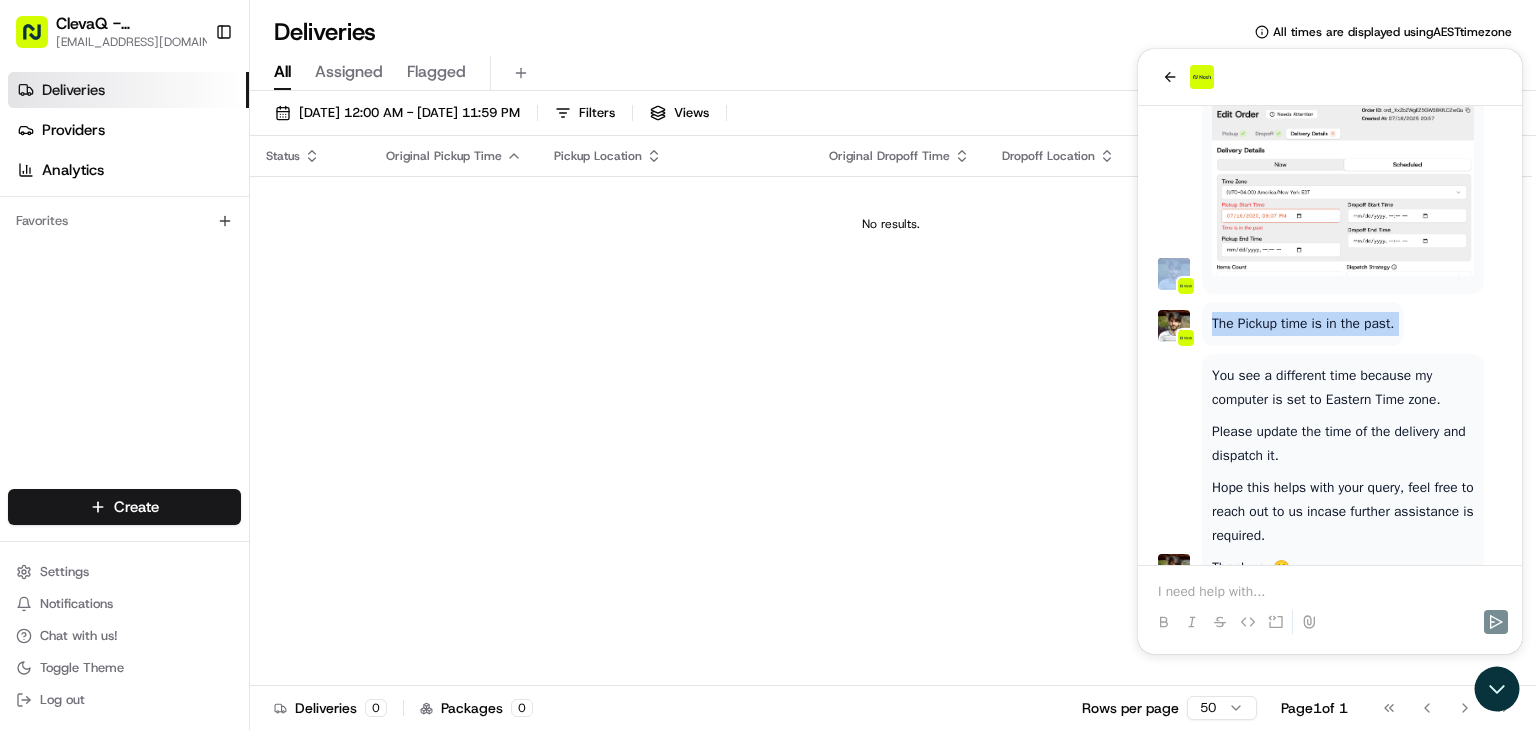 drag, startPoint x: 1308, startPoint y: 325, endPoint x: 1342, endPoint y: 325, distance: 34 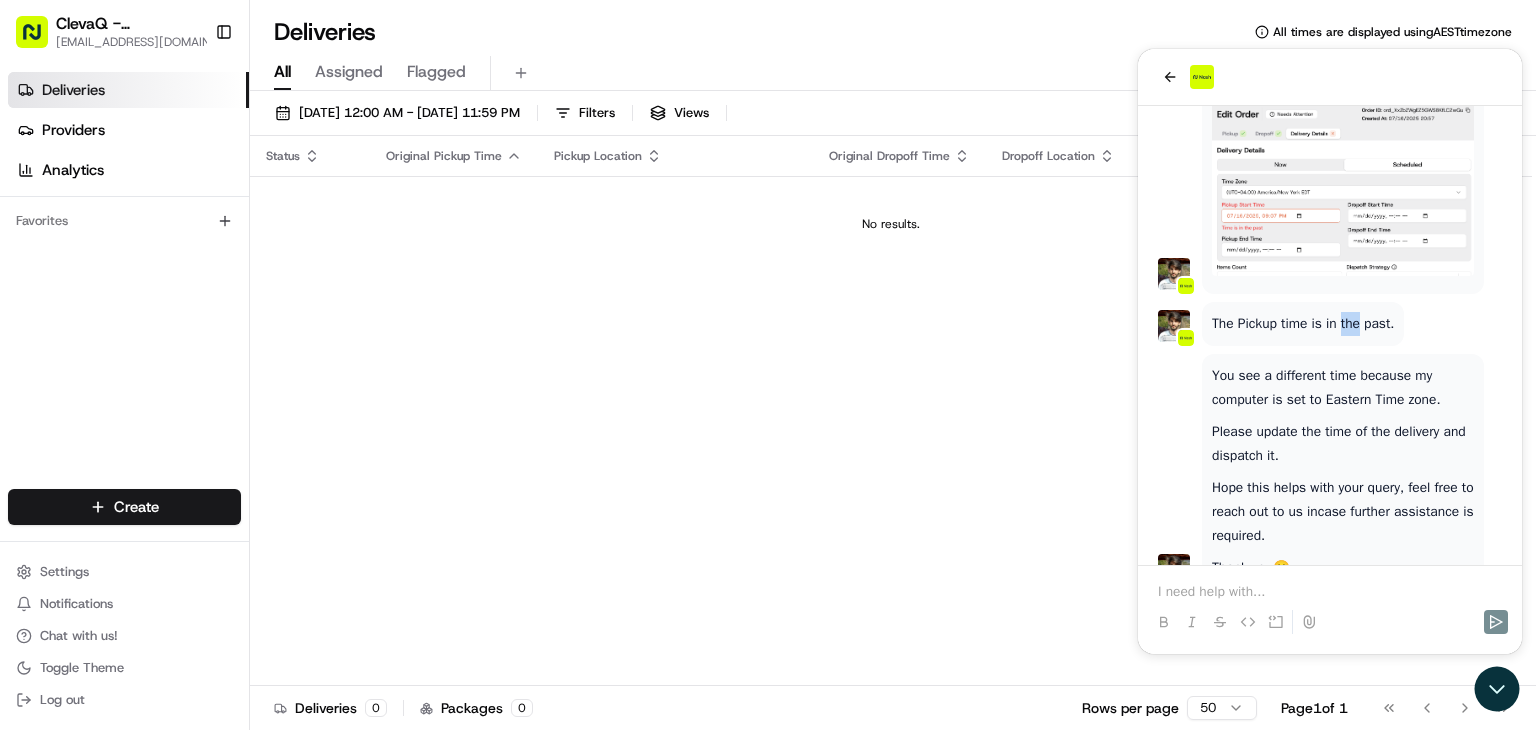 click on "The Pickup time is in the past." at bounding box center (1303, 324) 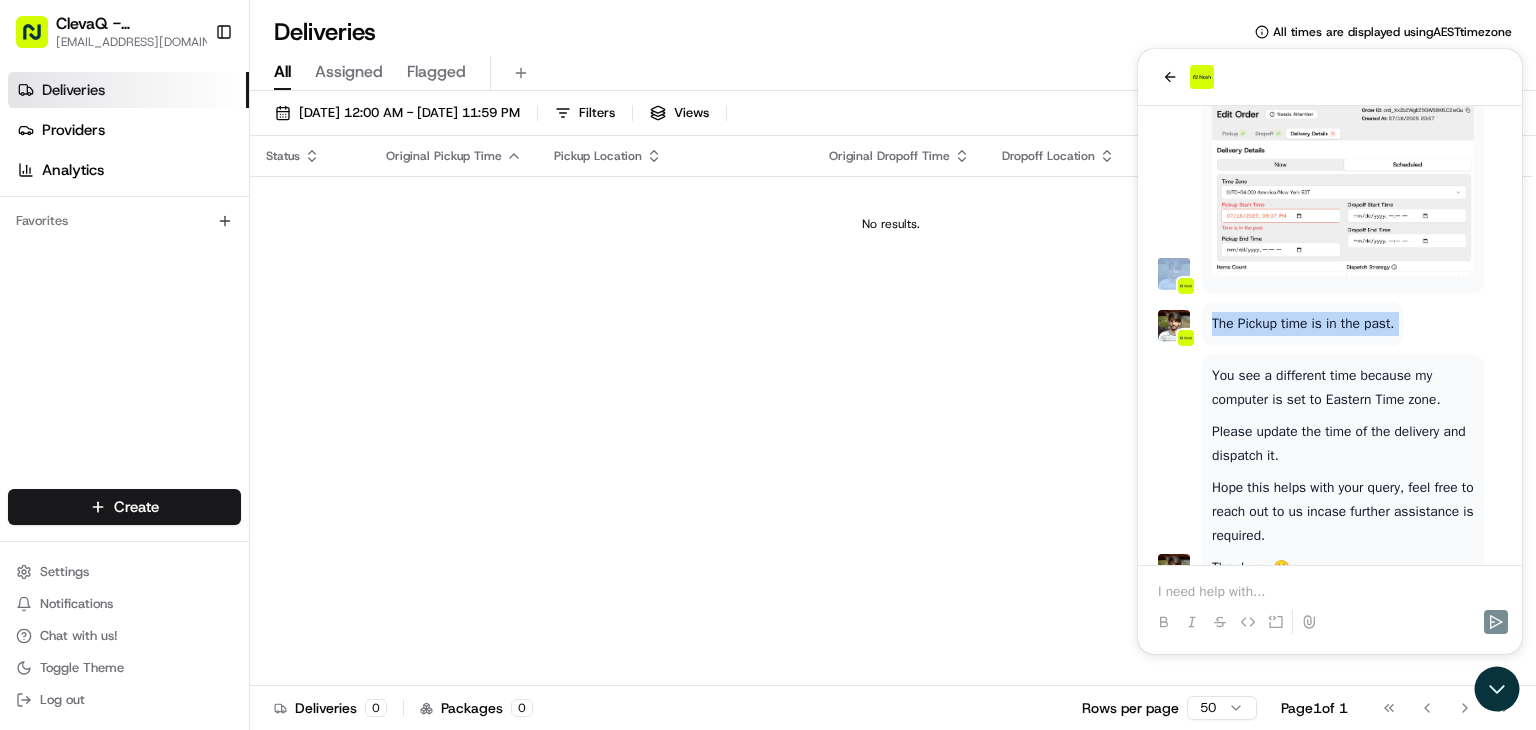 click on "The Pickup time is in the past." at bounding box center (1303, 324) 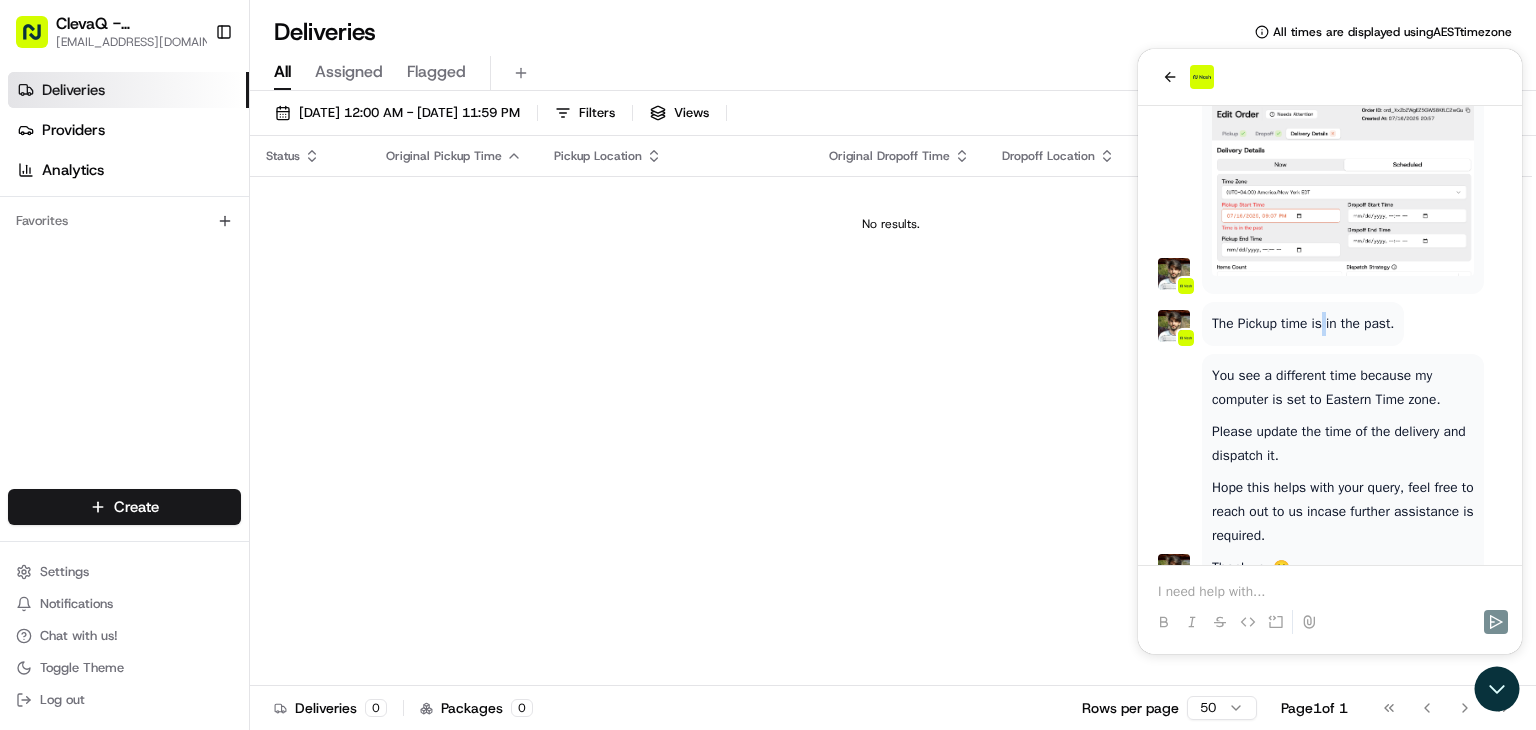 drag, startPoint x: 1319, startPoint y: 325, endPoint x: 1340, endPoint y: 324, distance: 21.023796 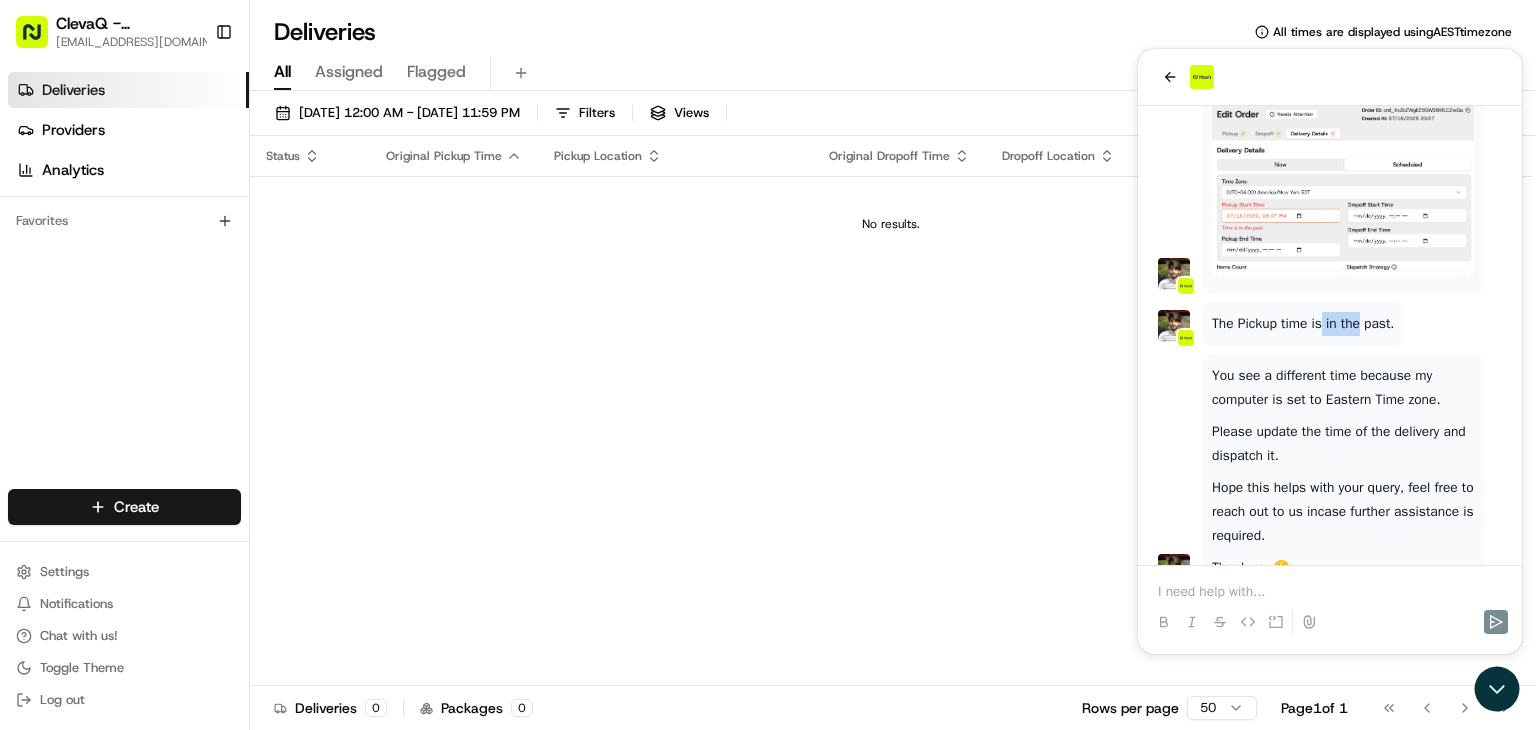 click on "The Pickup time is in the past." at bounding box center [1303, 324] 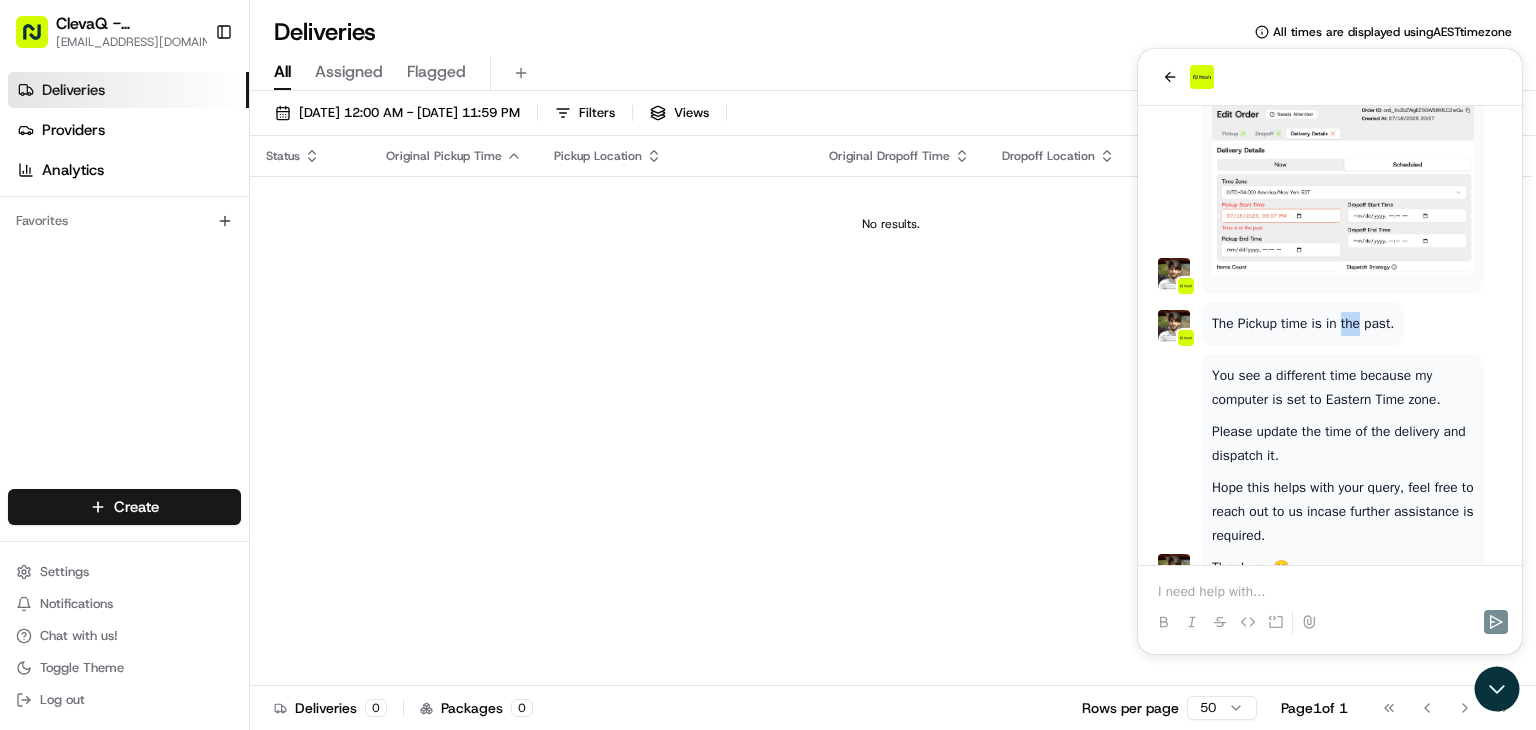 click on "The Pickup time is in the past." at bounding box center (1303, 324) 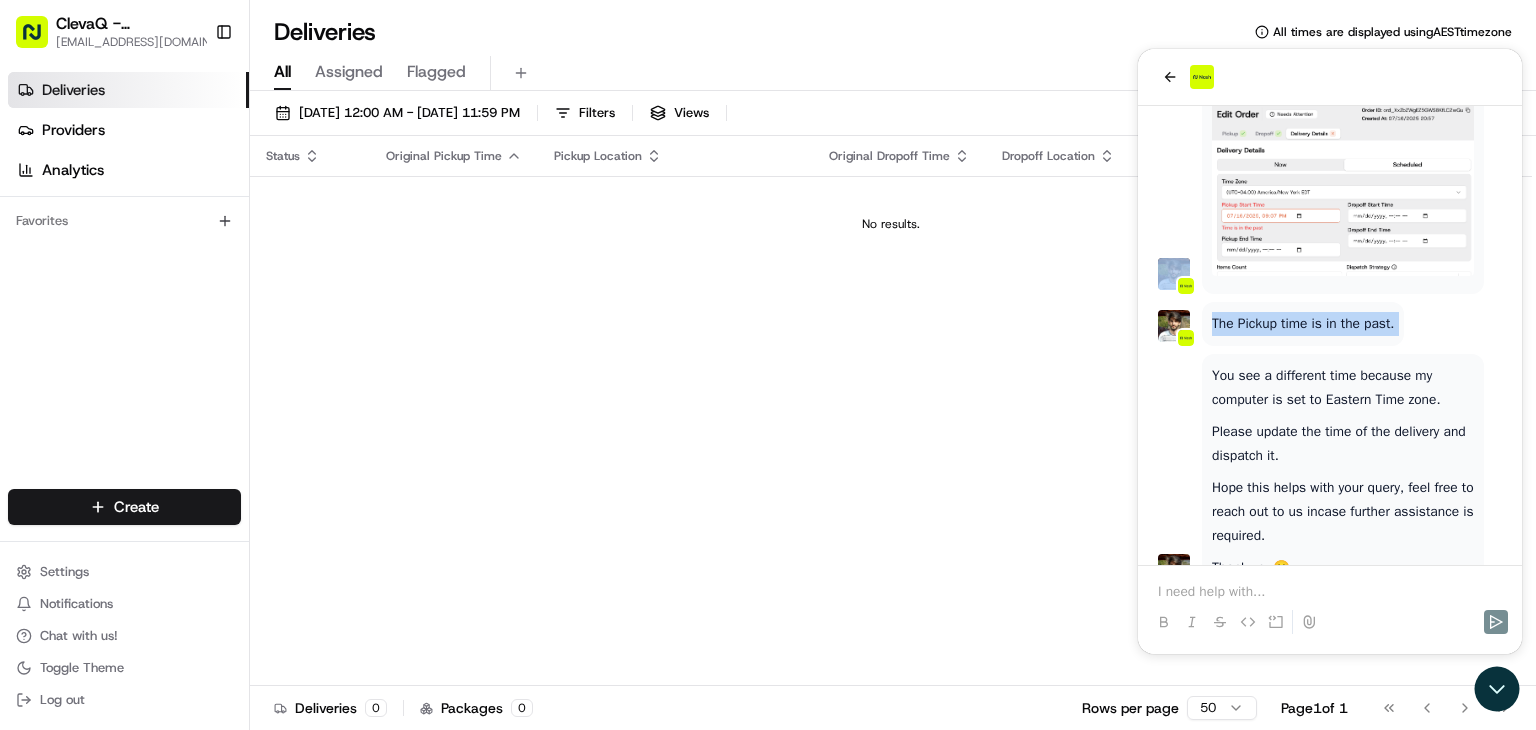click on "The Pickup time is in the past." at bounding box center (1303, 324) 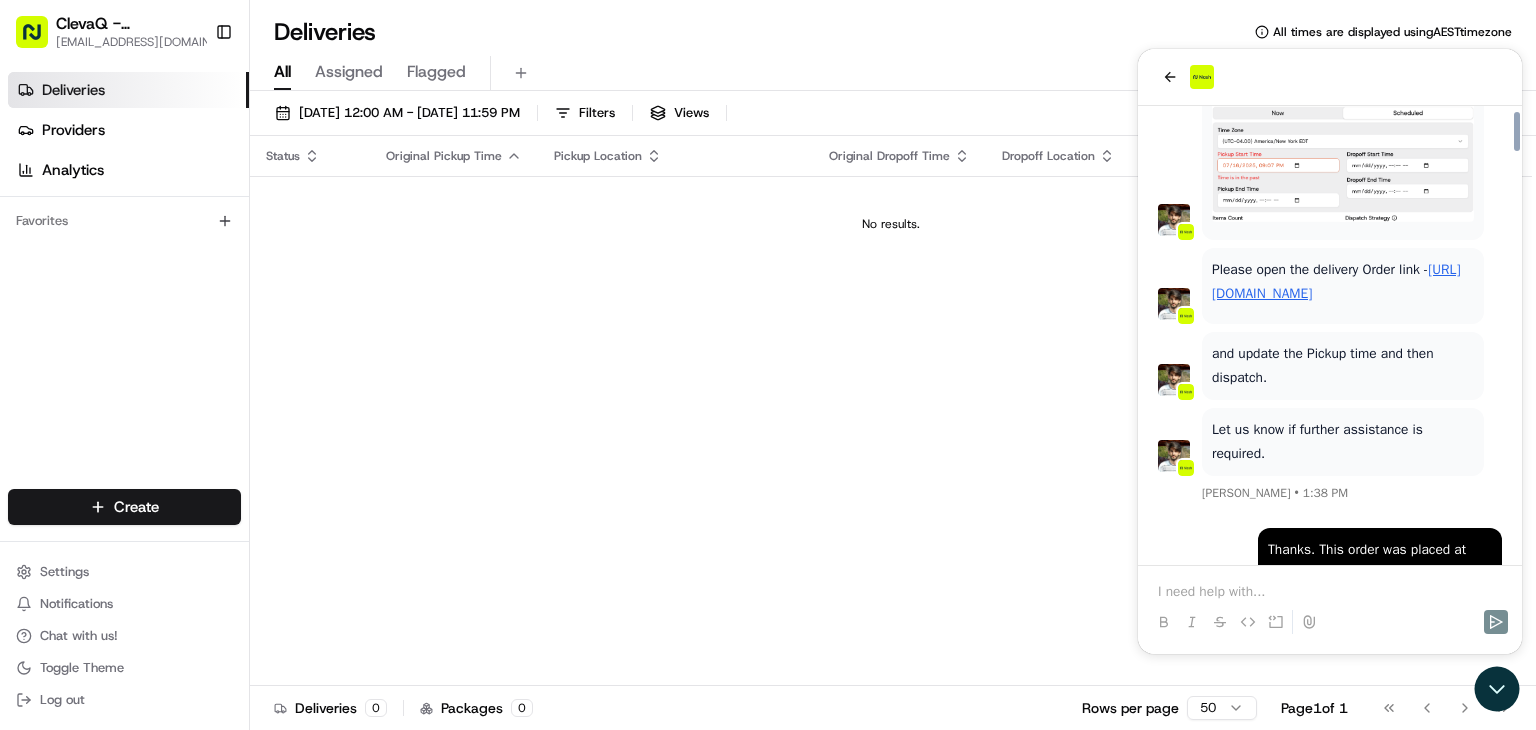 scroll, scrollTop: 3120, scrollLeft: 0, axis: vertical 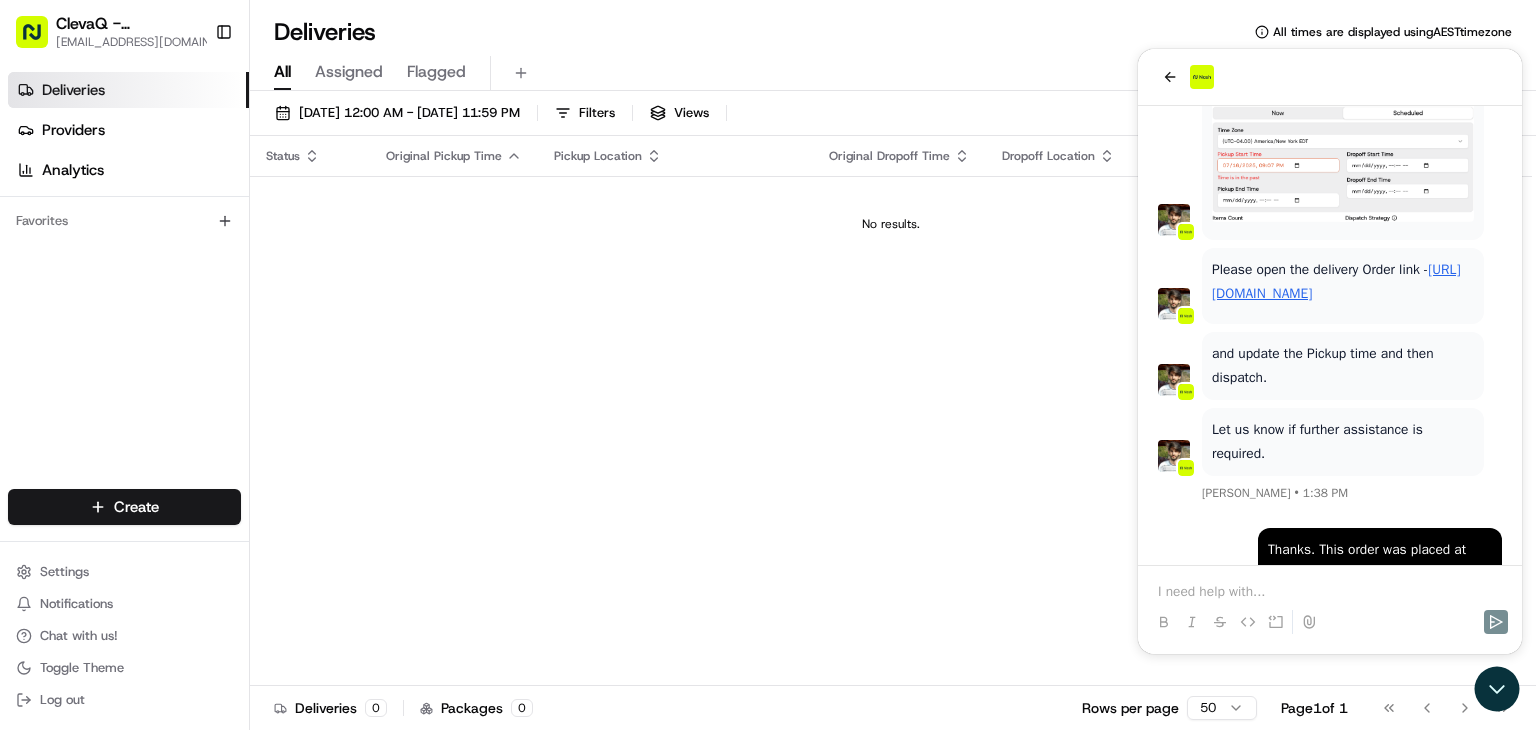 click on "and update the Pickup time and then dispatch." at bounding box center [1343, 366] 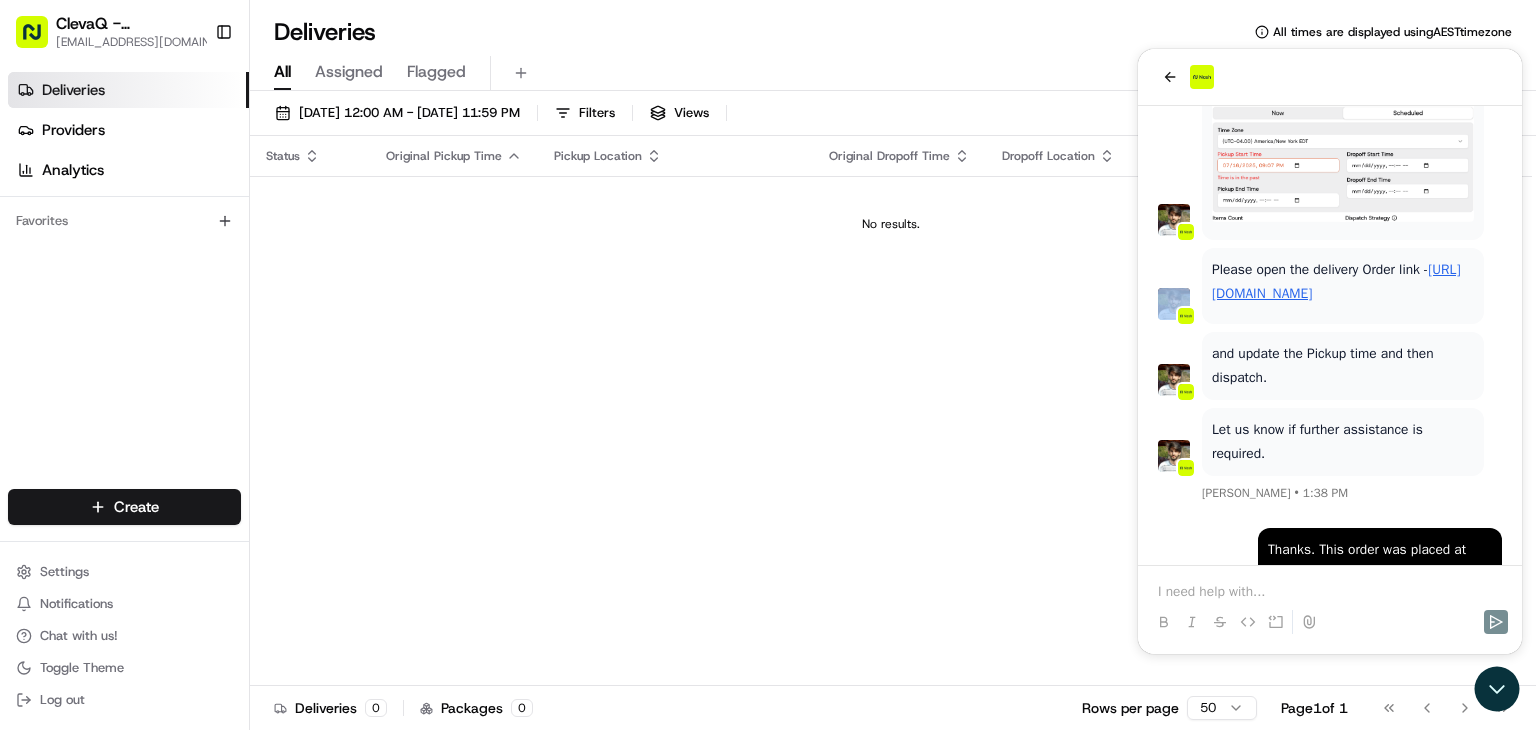 click on "and update the Pickup time and then dispatch." at bounding box center [1343, 366] 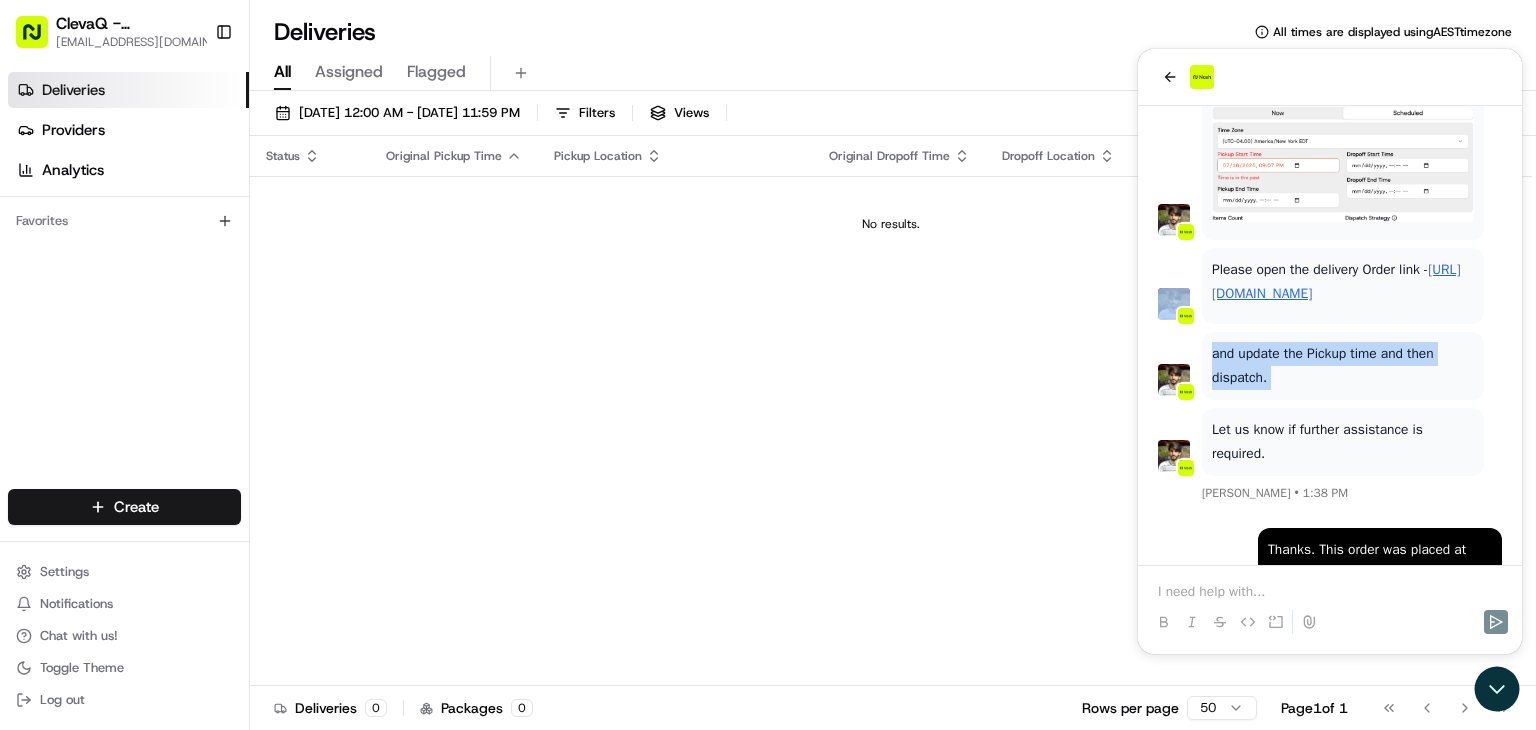 drag, startPoint x: 1328, startPoint y: 399, endPoint x: 1351, endPoint y: 390, distance: 24.698177 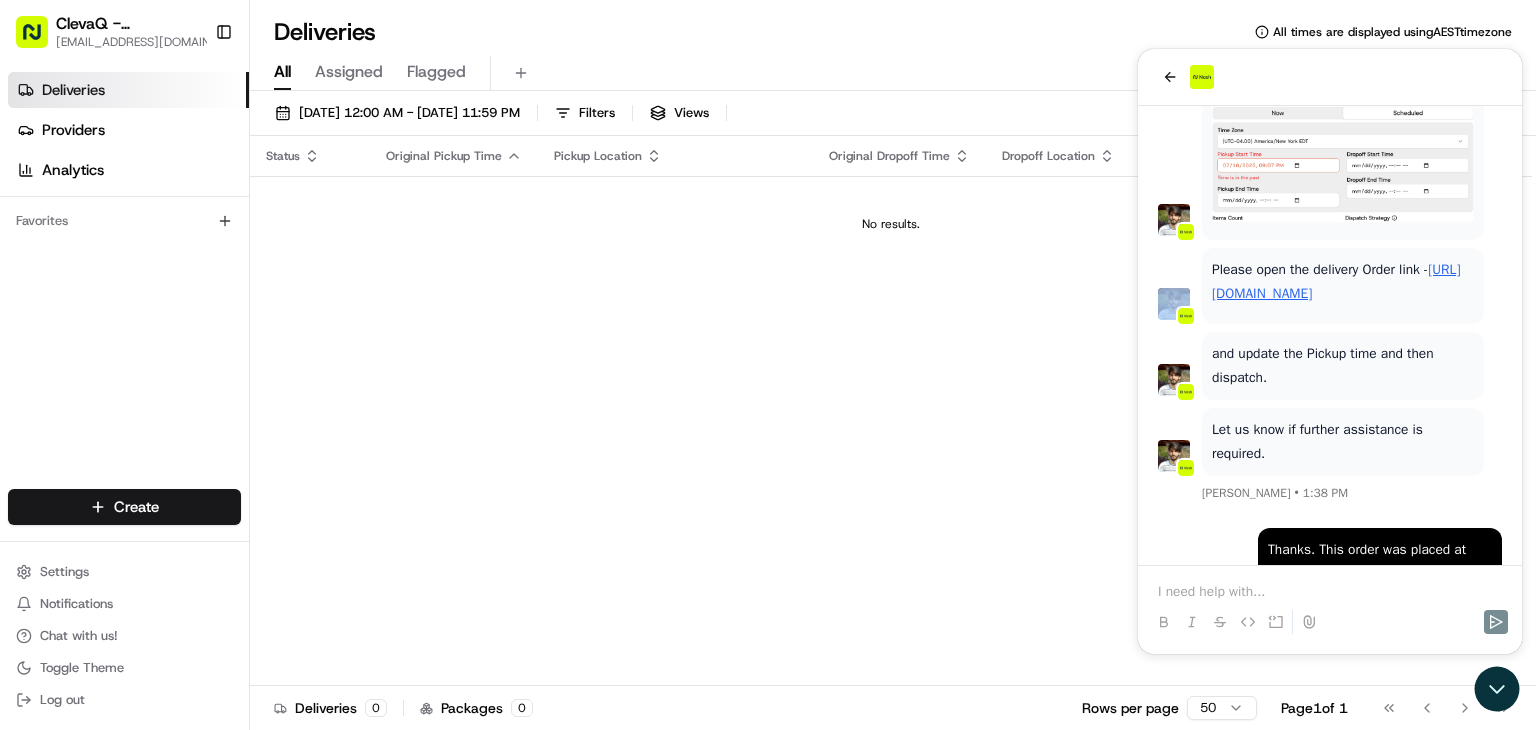 click on "and update the Pickup time and then dispatch." at bounding box center (1343, 366) 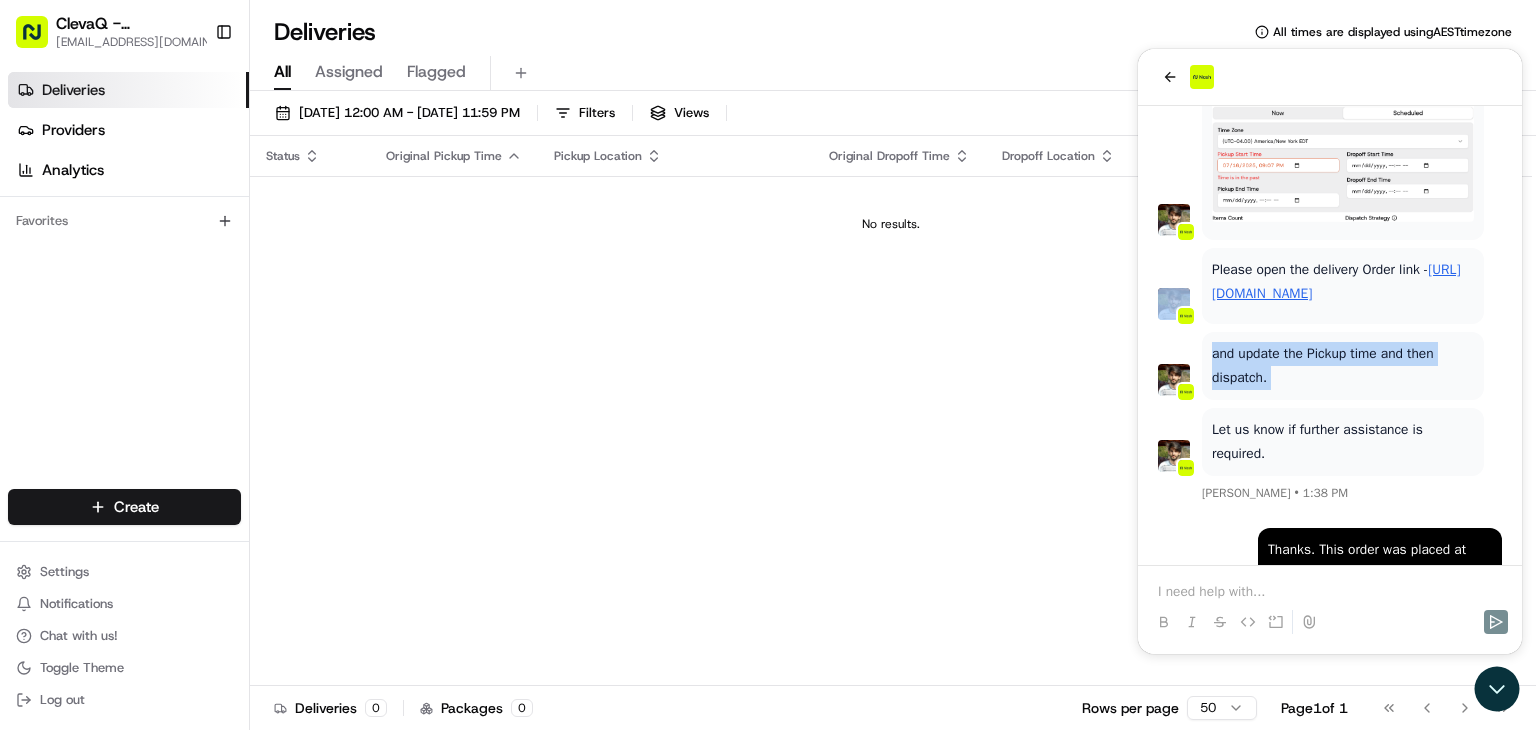click on "and update the Pickup time and then dispatch." at bounding box center [1343, 366] 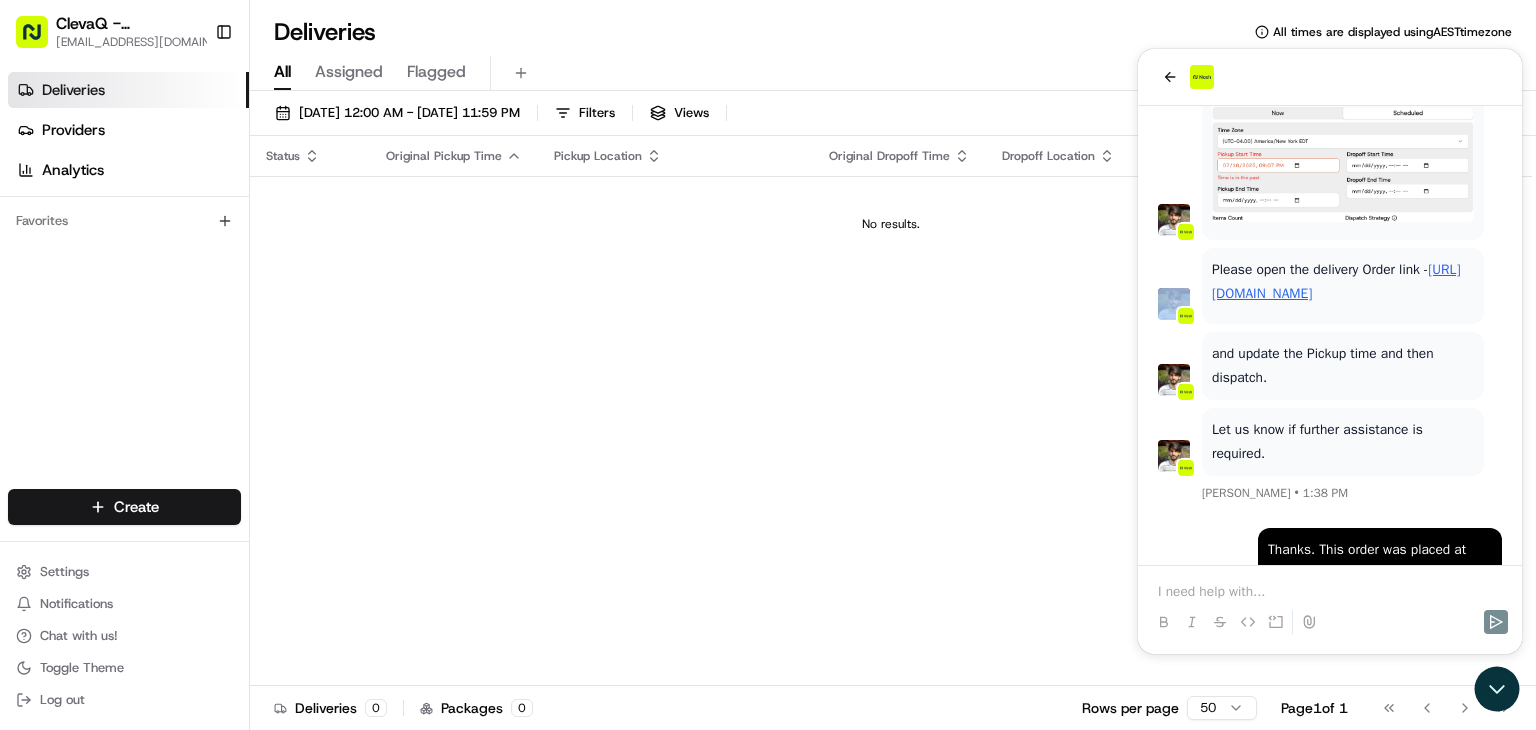 click on "and update the Pickup time and then dispatch." at bounding box center (1343, 366) 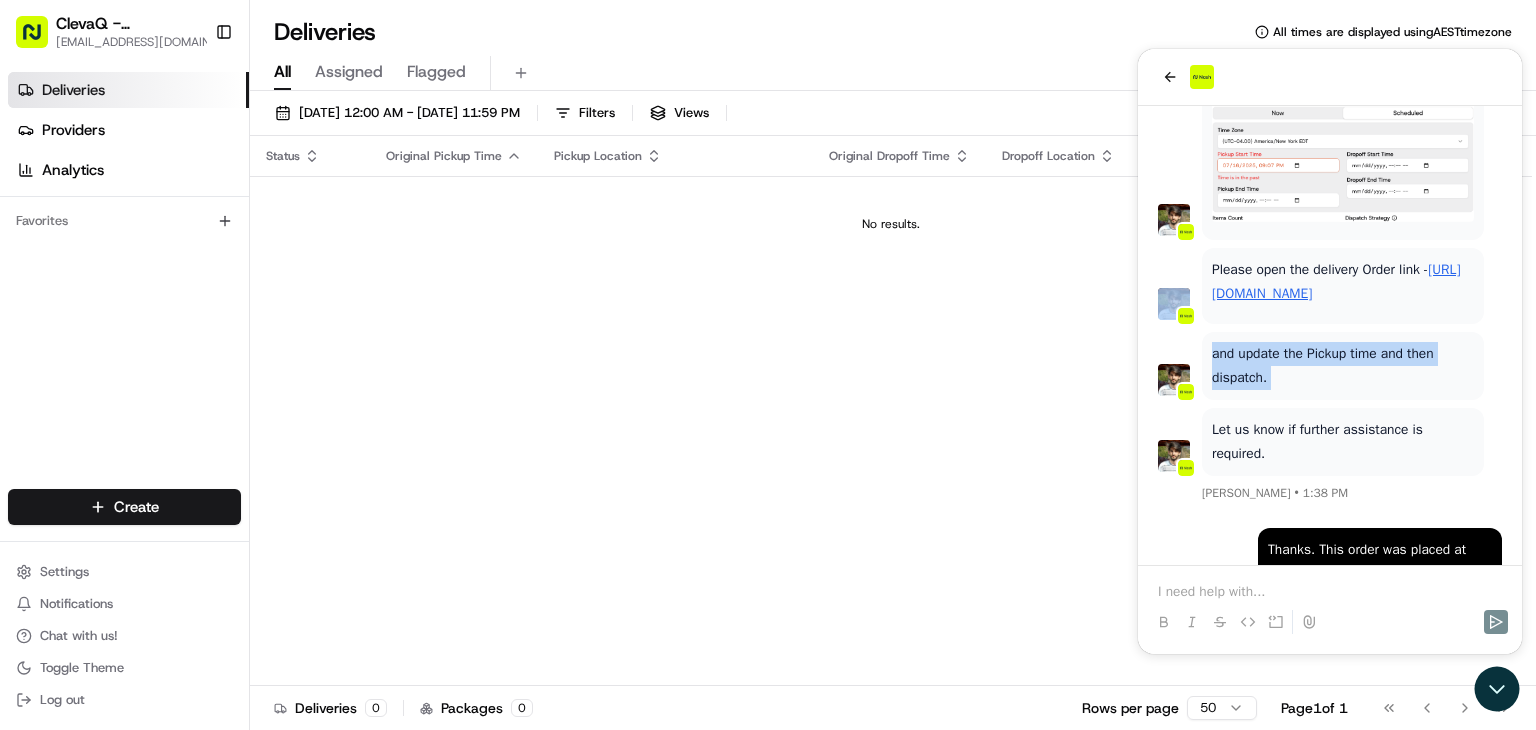 click on "and update the Pickup time and then dispatch." at bounding box center [1343, 366] 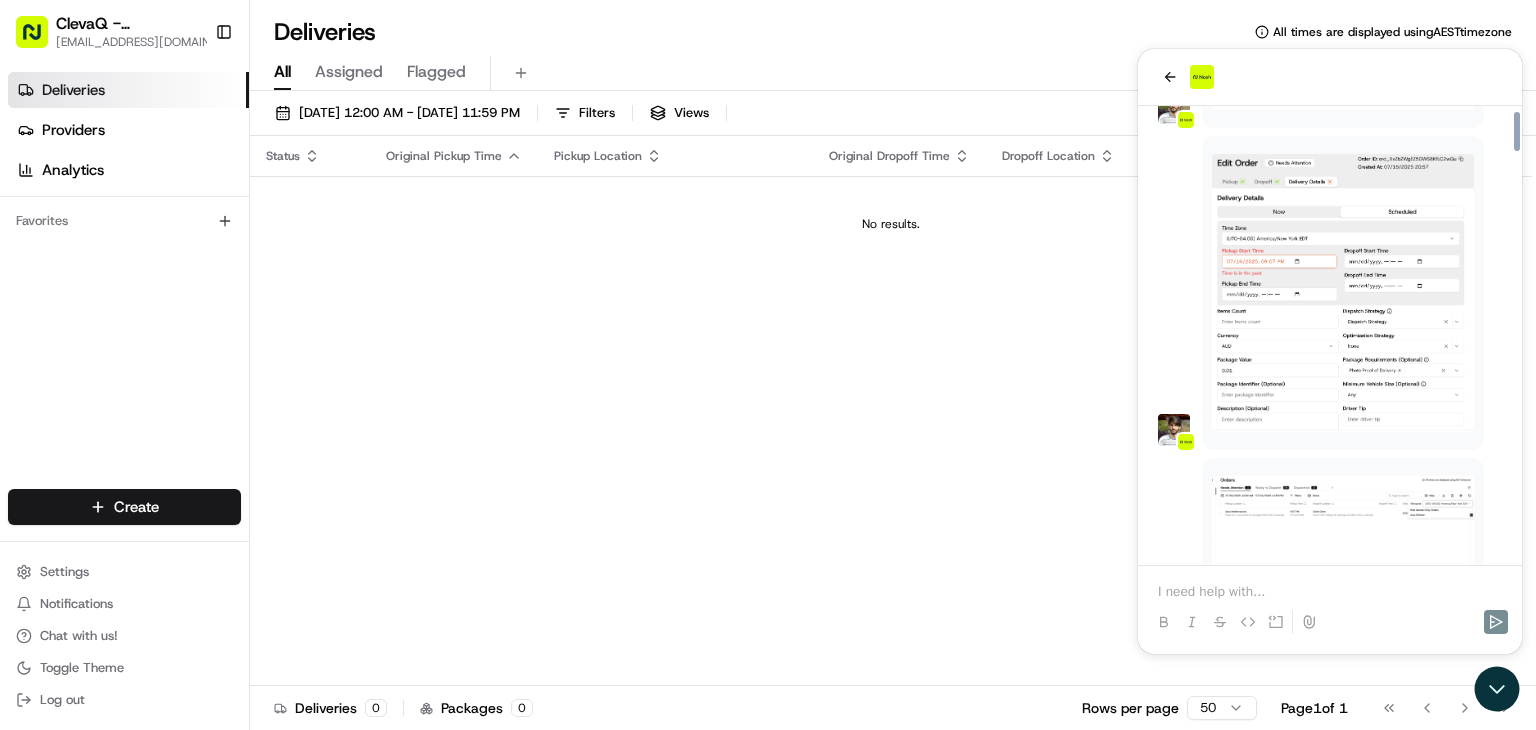 scroll, scrollTop: 4795, scrollLeft: 0, axis: vertical 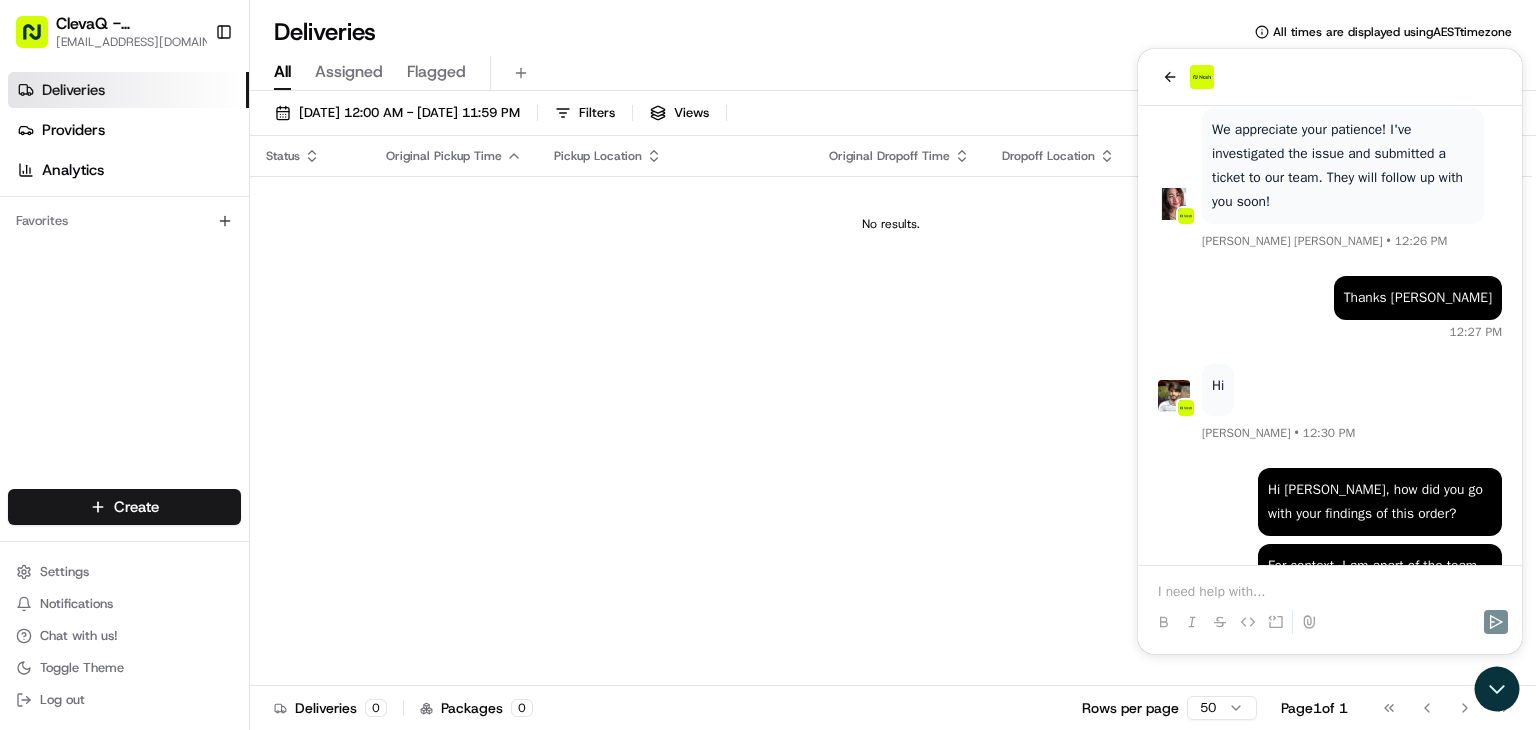 click on "Status Original Pickup Time Pickup Location Original Dropoff Time Dropoff Location Provider Action No results." at bounding box center [891, 411] 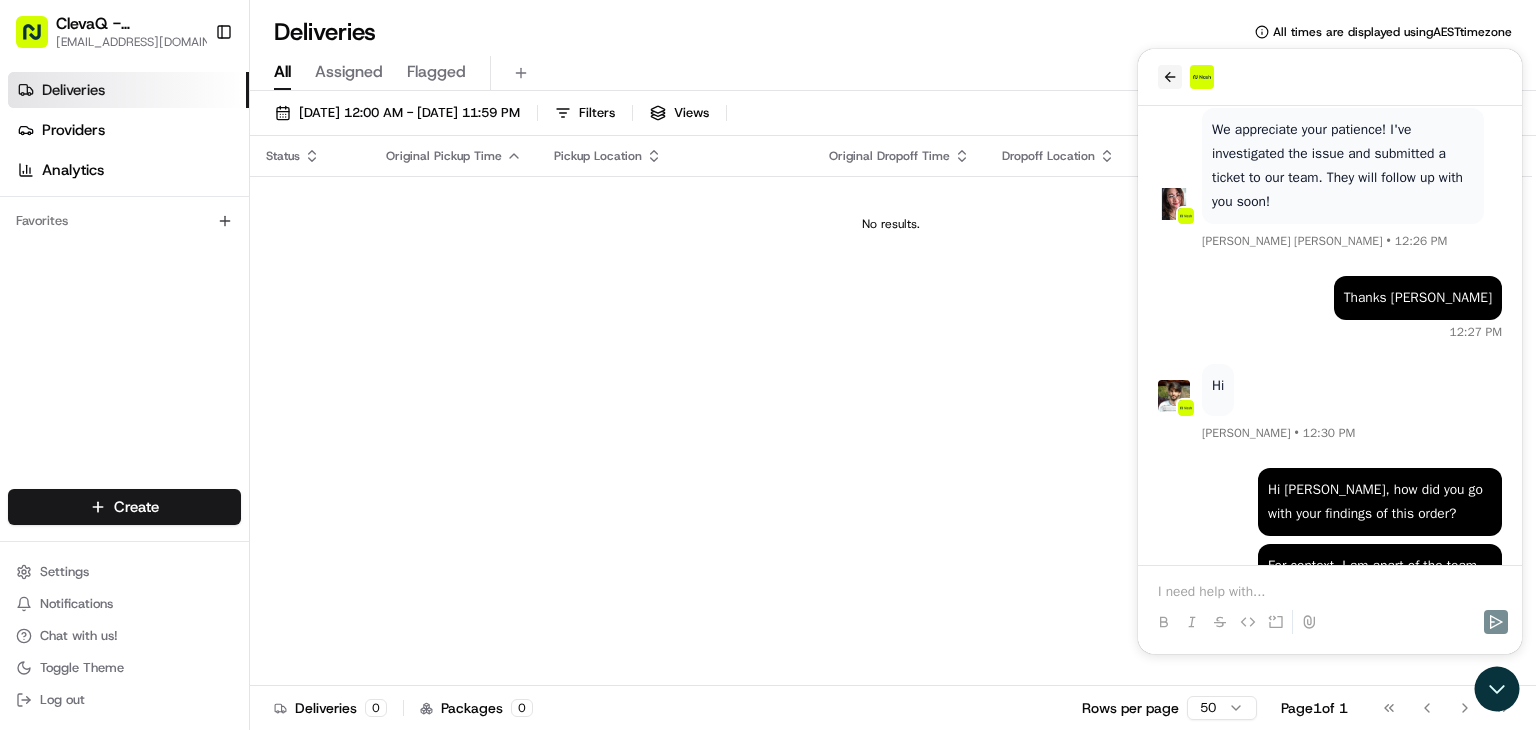 click 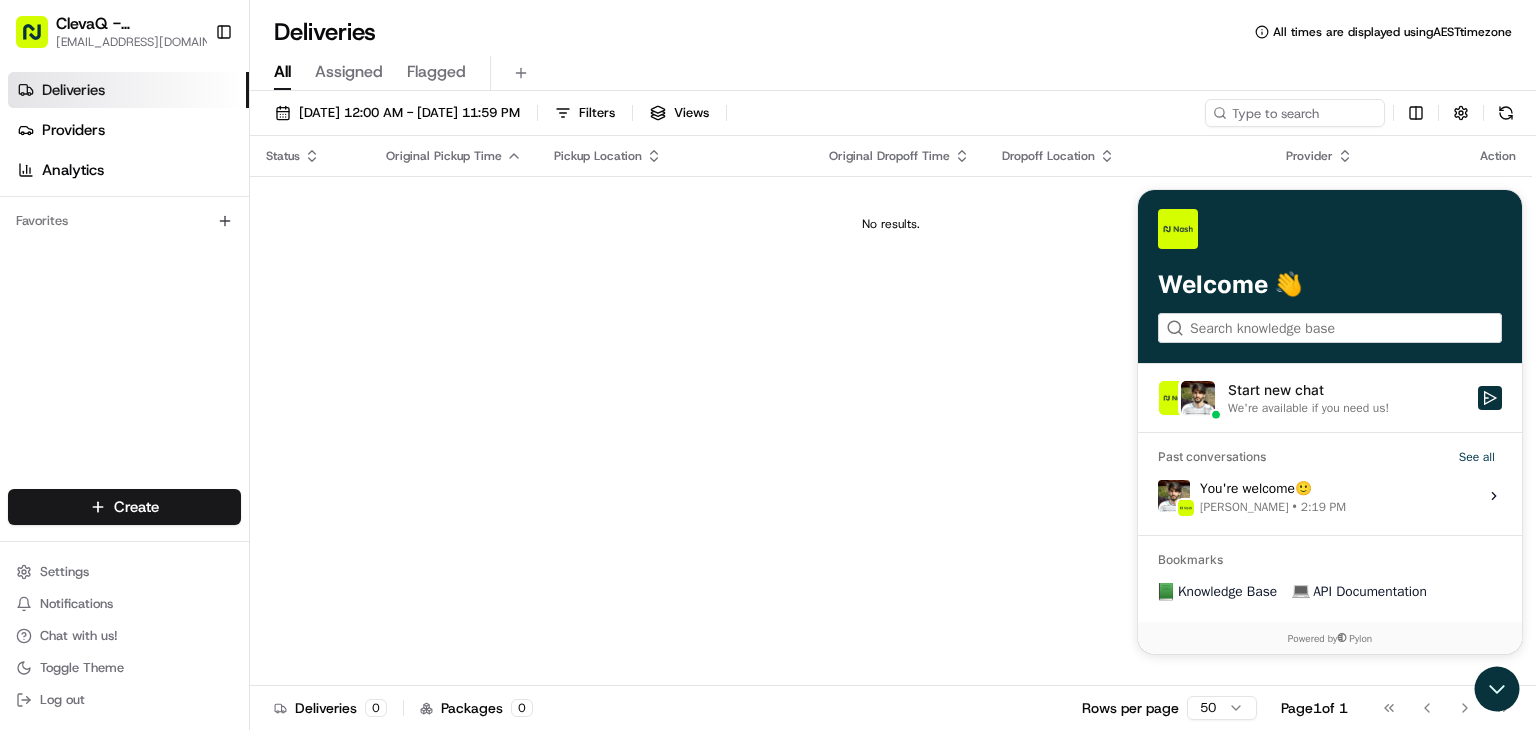 click on "Status Original Pickup Time Pickup Location Original Dropoff Time Dropoff Location Provider Action No results." at bounding box center (891, 411) 